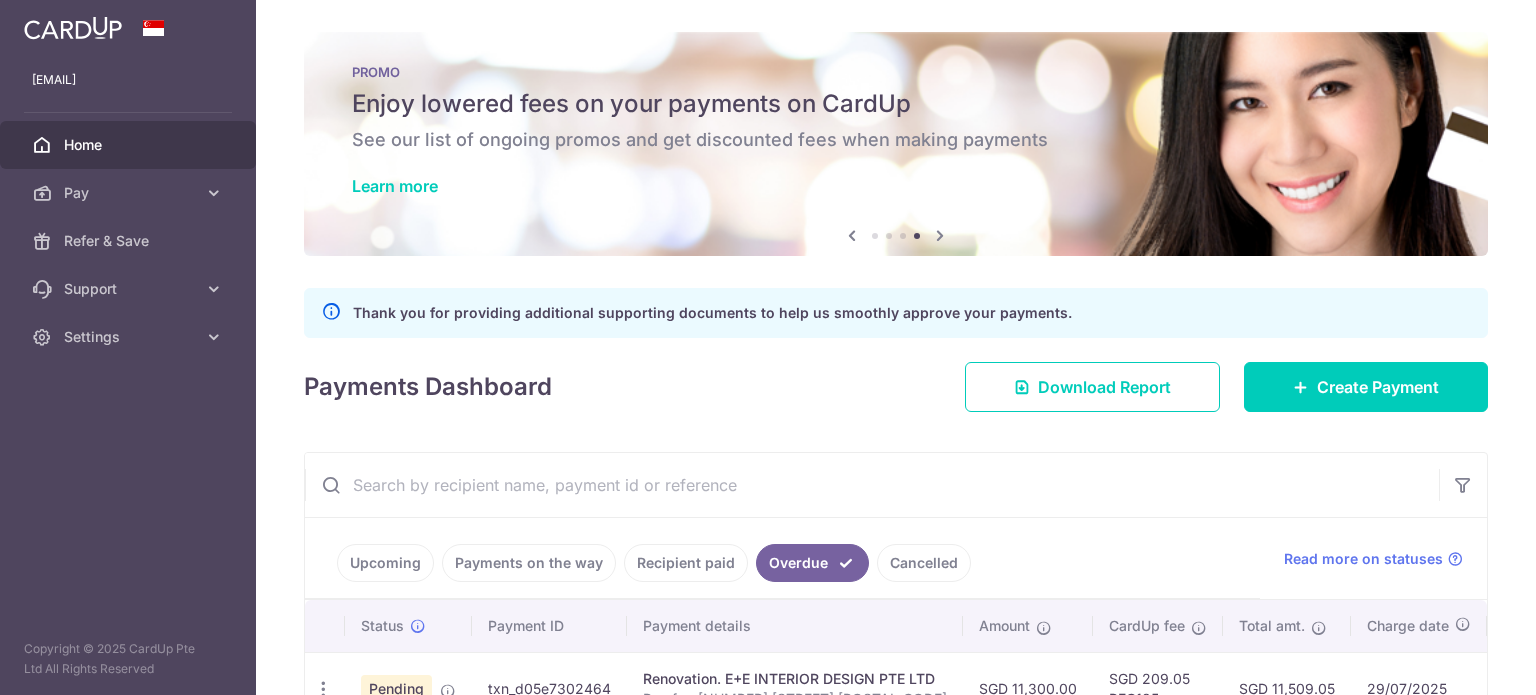 scroll, scrollTop: 0, scrollLeft: 0, axis: both 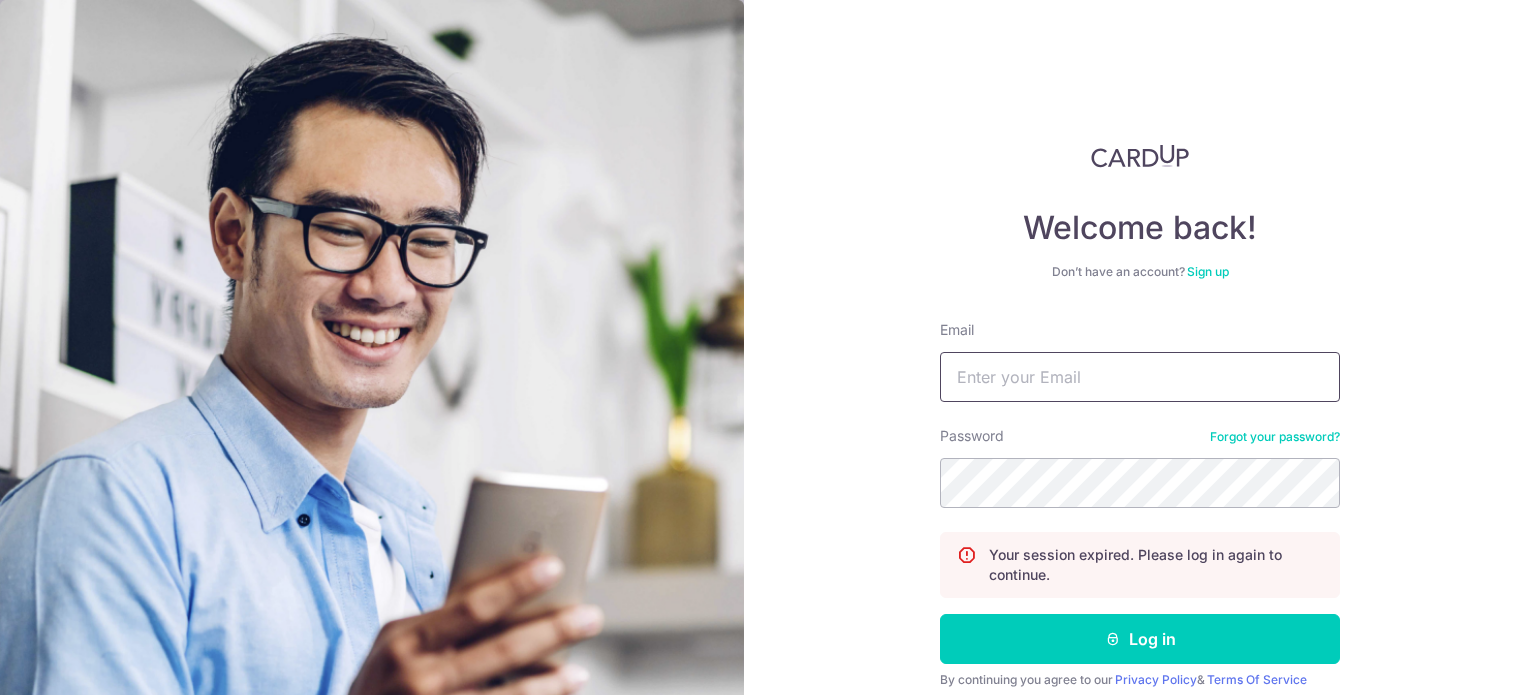 click on "Email" at bounding box center [1140, 377] 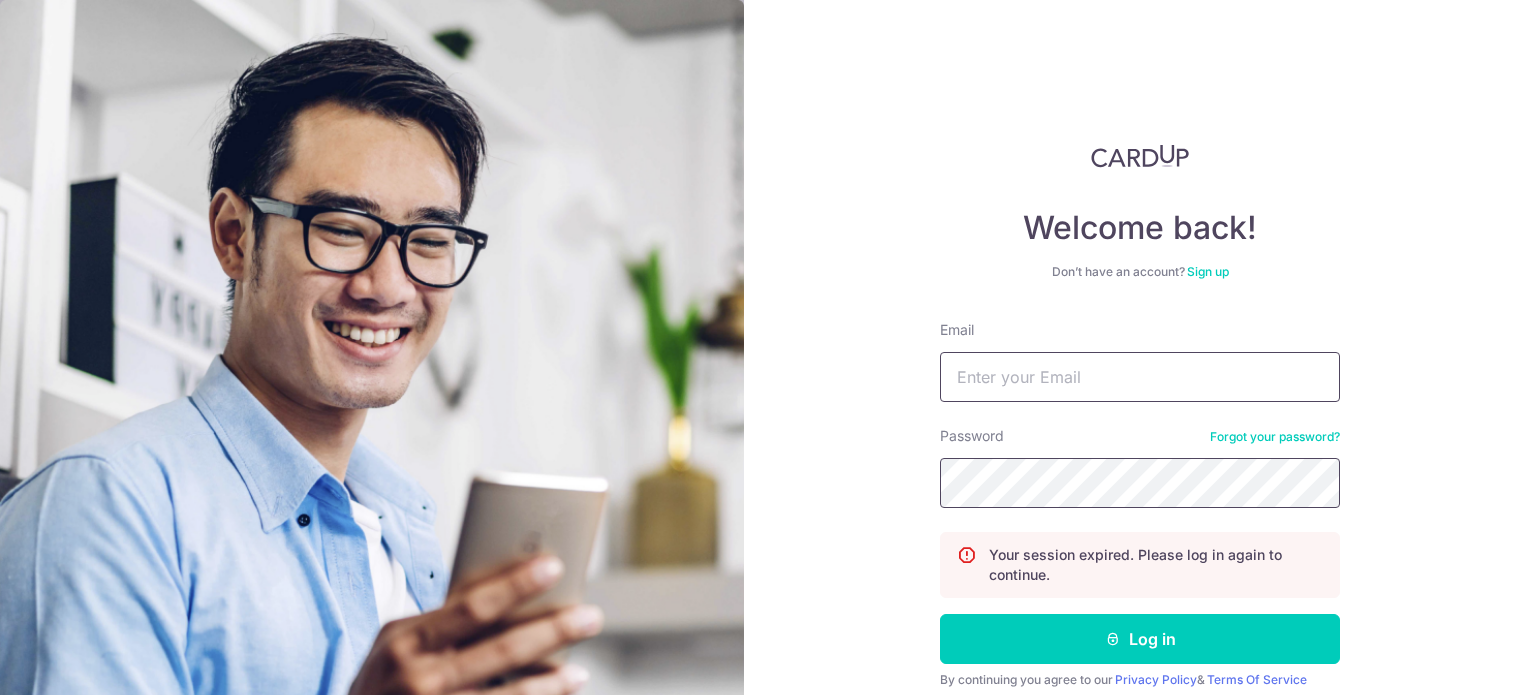 click on "Log in" at bounding box center [1140, 639] 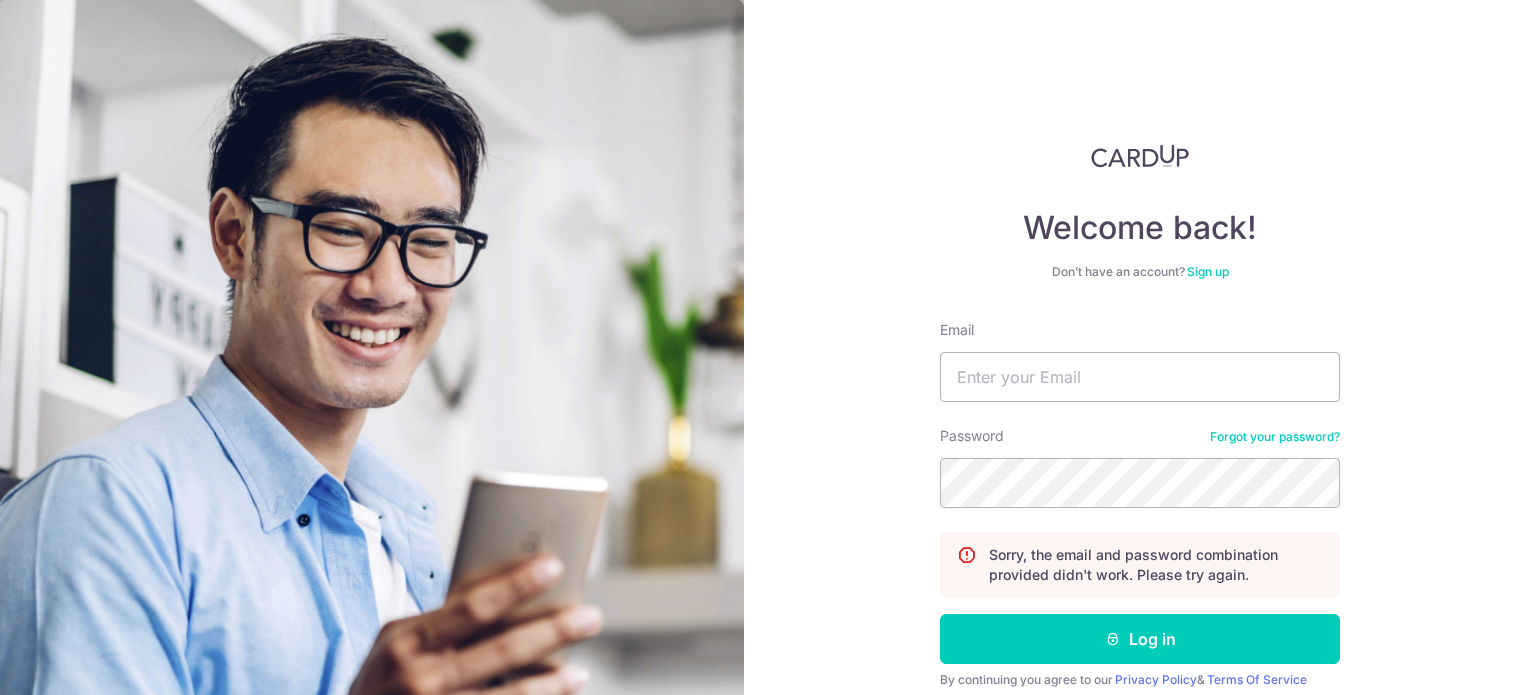 scroll, scrollTop: 0, scrollLeft: 0, axis: both 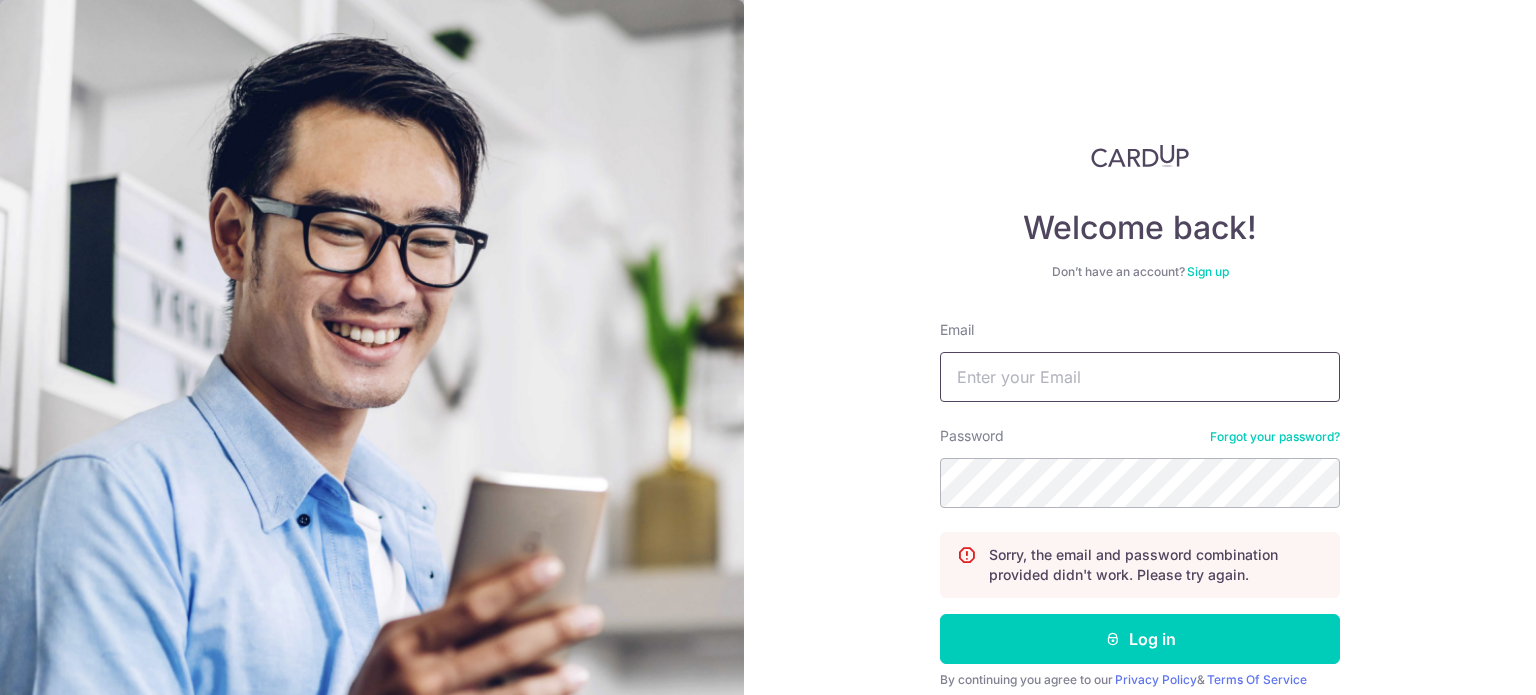 click on "Email" at bounding box center (1140, 377) 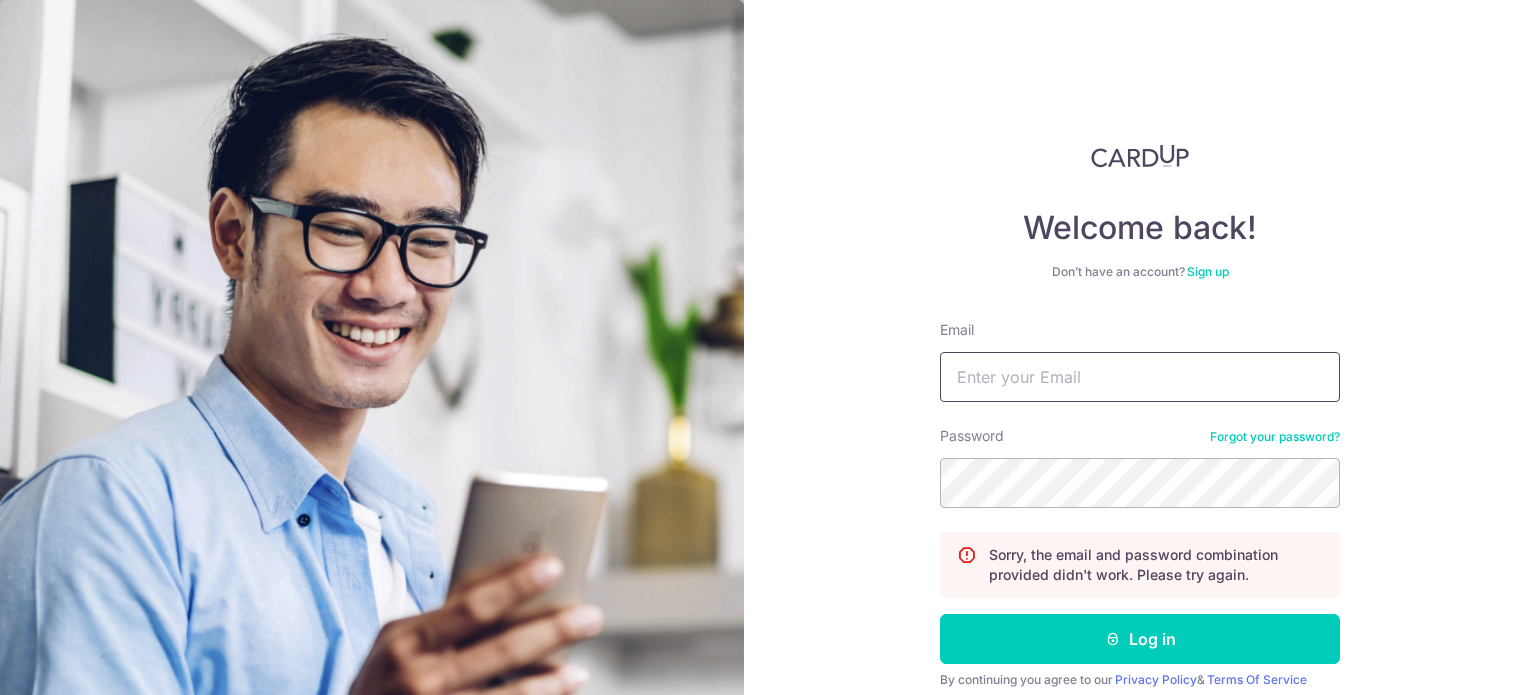 type on "[EMAIL]" 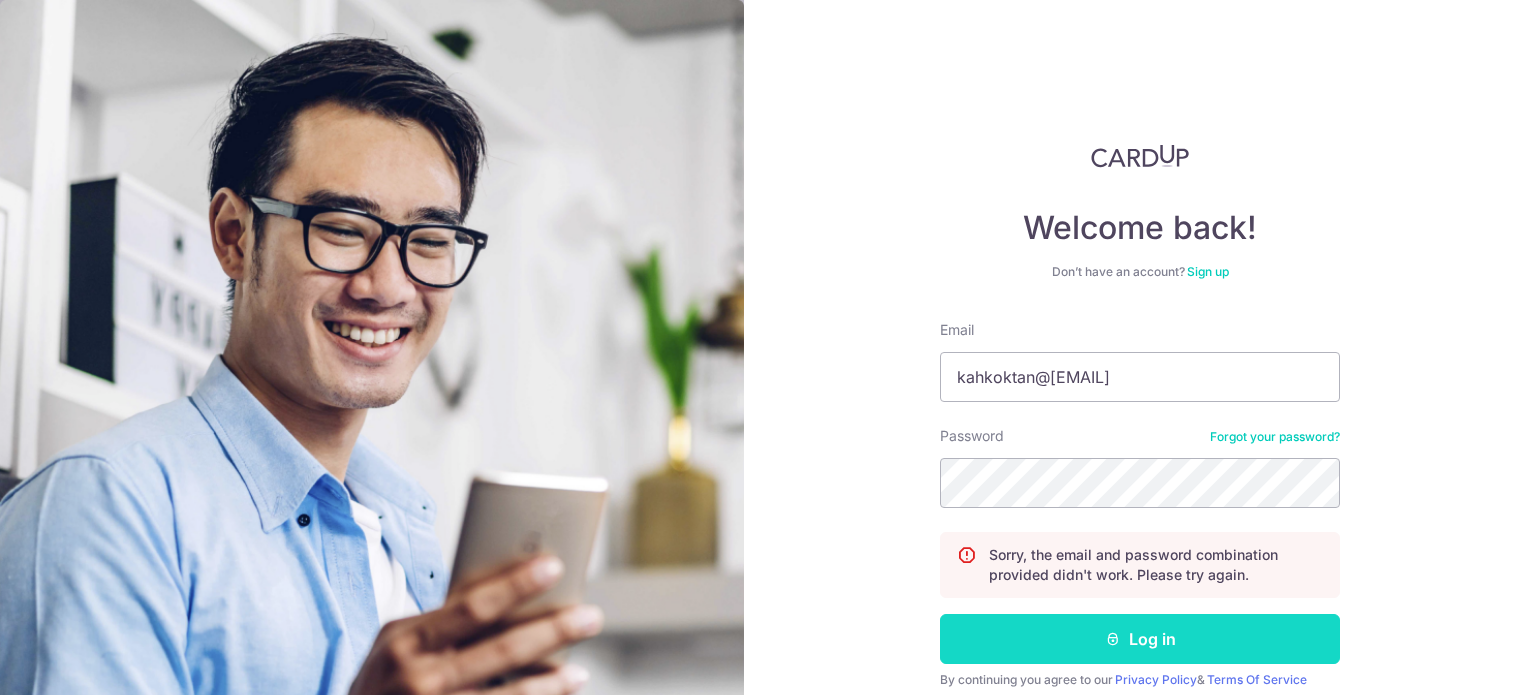 click on "Log in" at bounding box center (1140, 639) 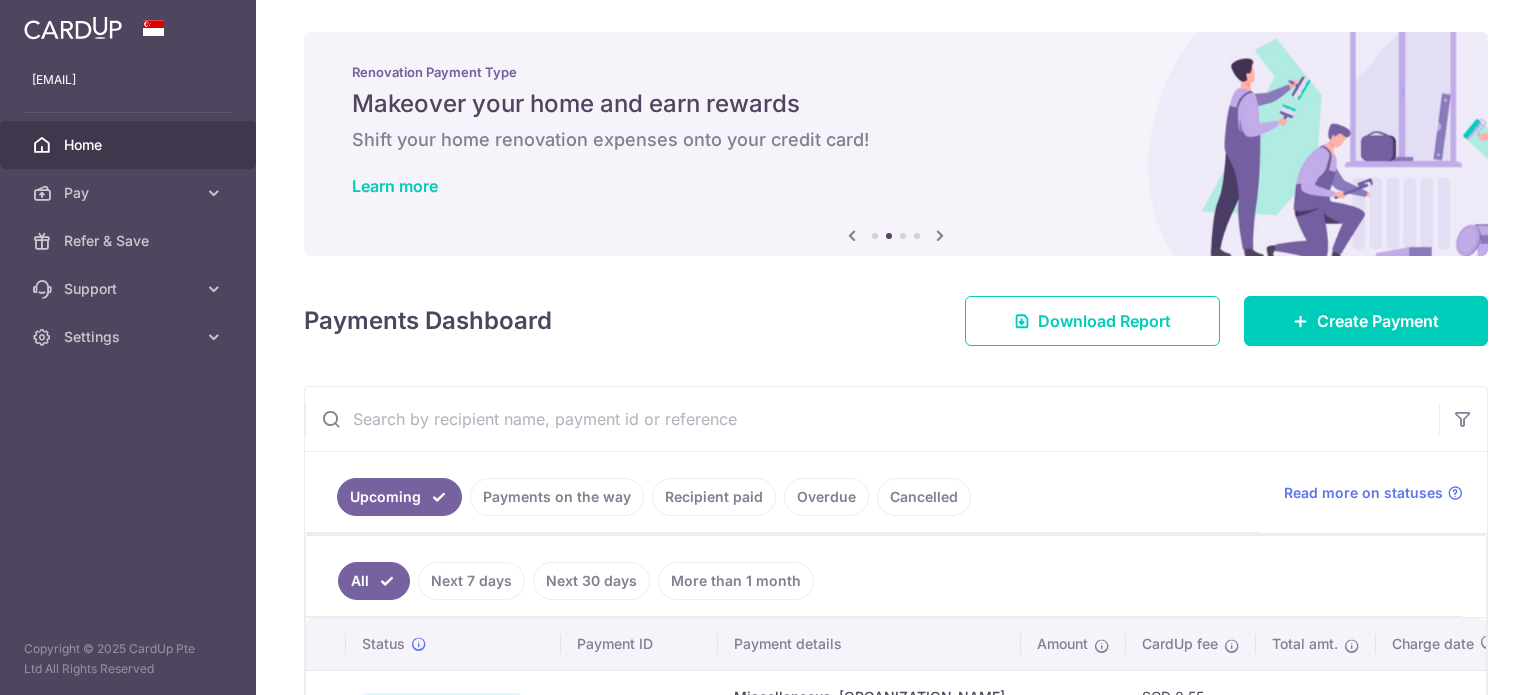 scroll, scrollTop: 0, scrollLeft: 0, axis: both 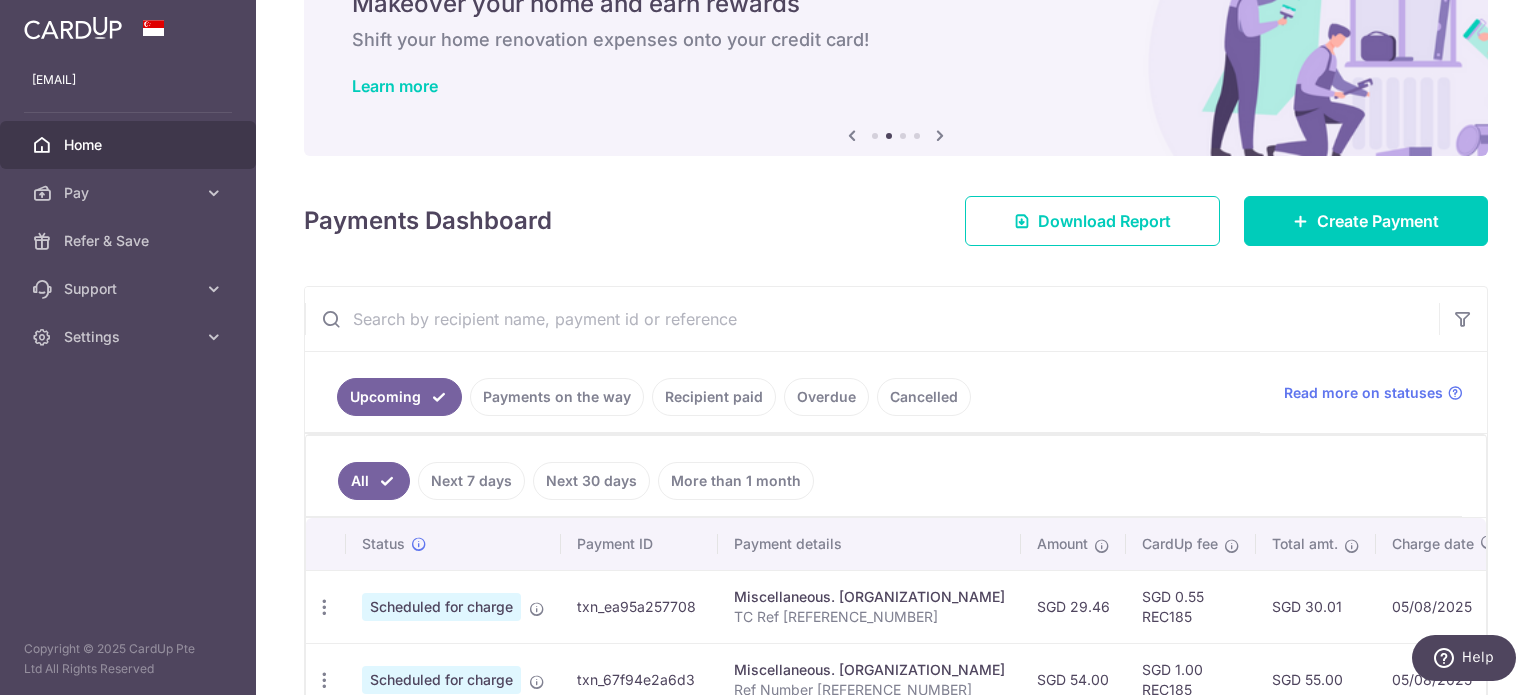 click on "Recipient paid" at bounding box center (714, 397) 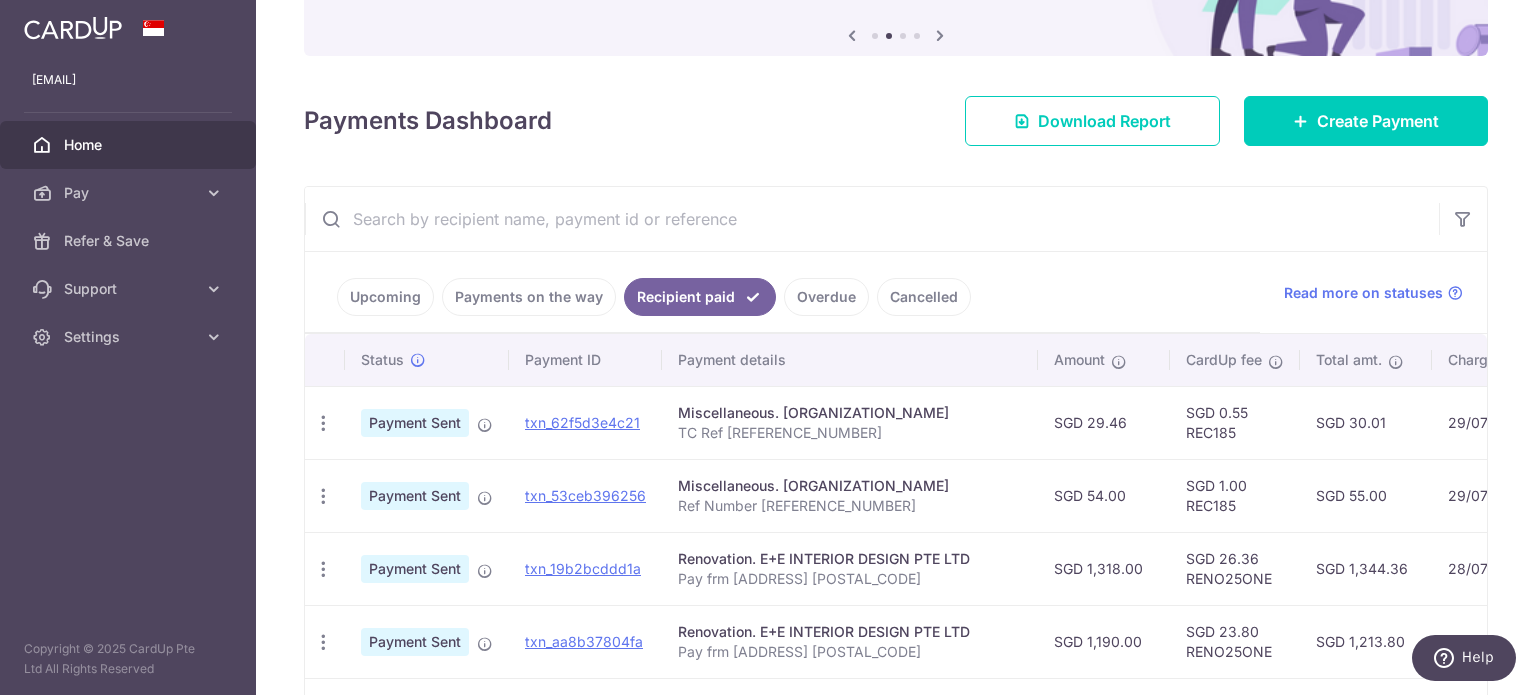 scroll, scrollTop: 500, scrollLeft: 0, axis: vertical 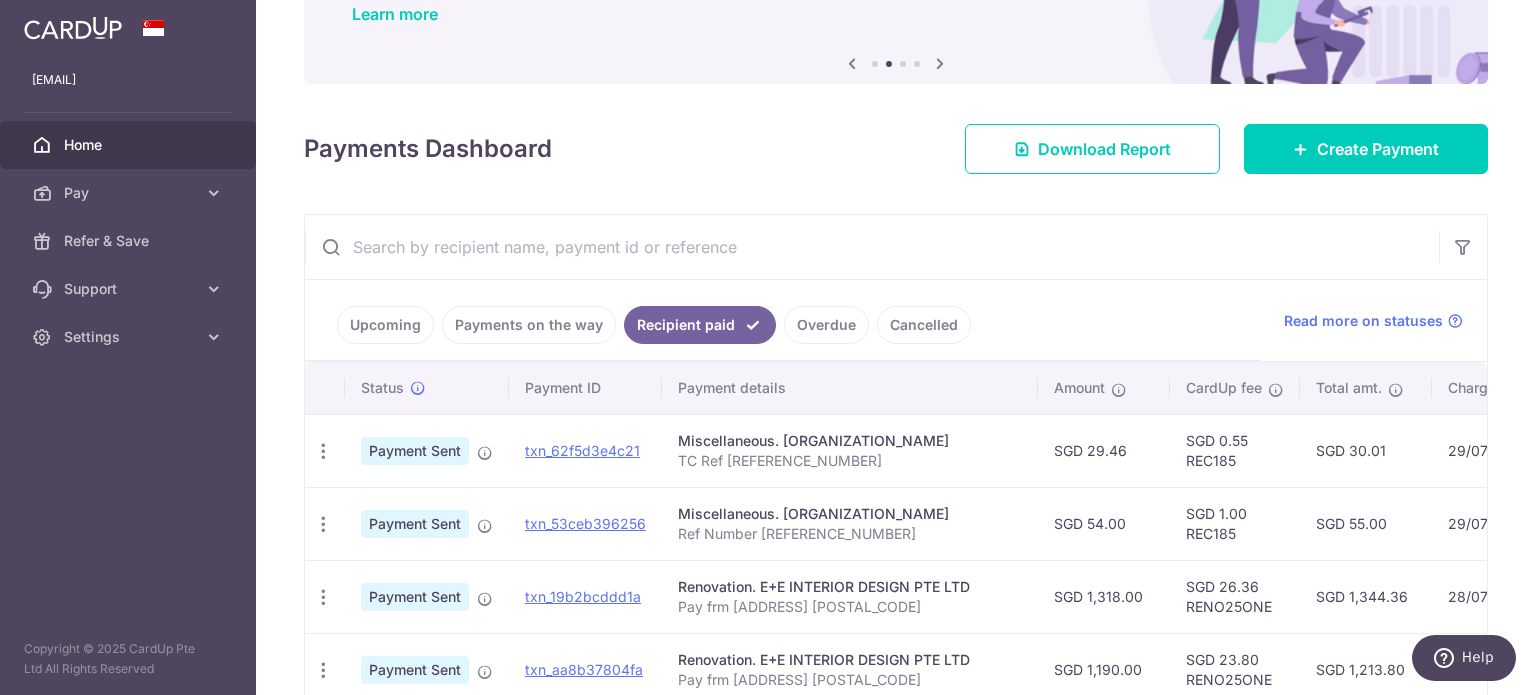 click on "Overdue" at bounding box center [826, 325] 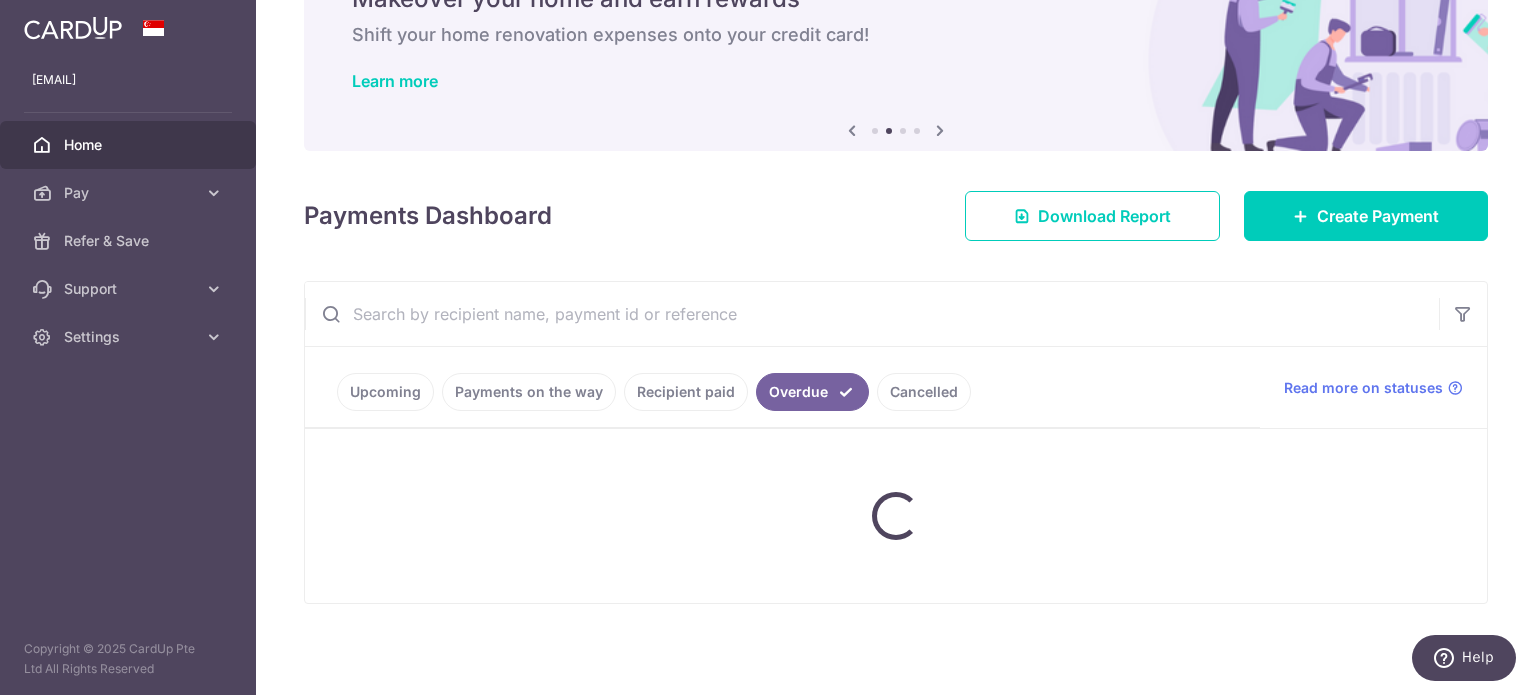 scroll, scrollTop: 68, scrollLeft: 0, axis: vertical 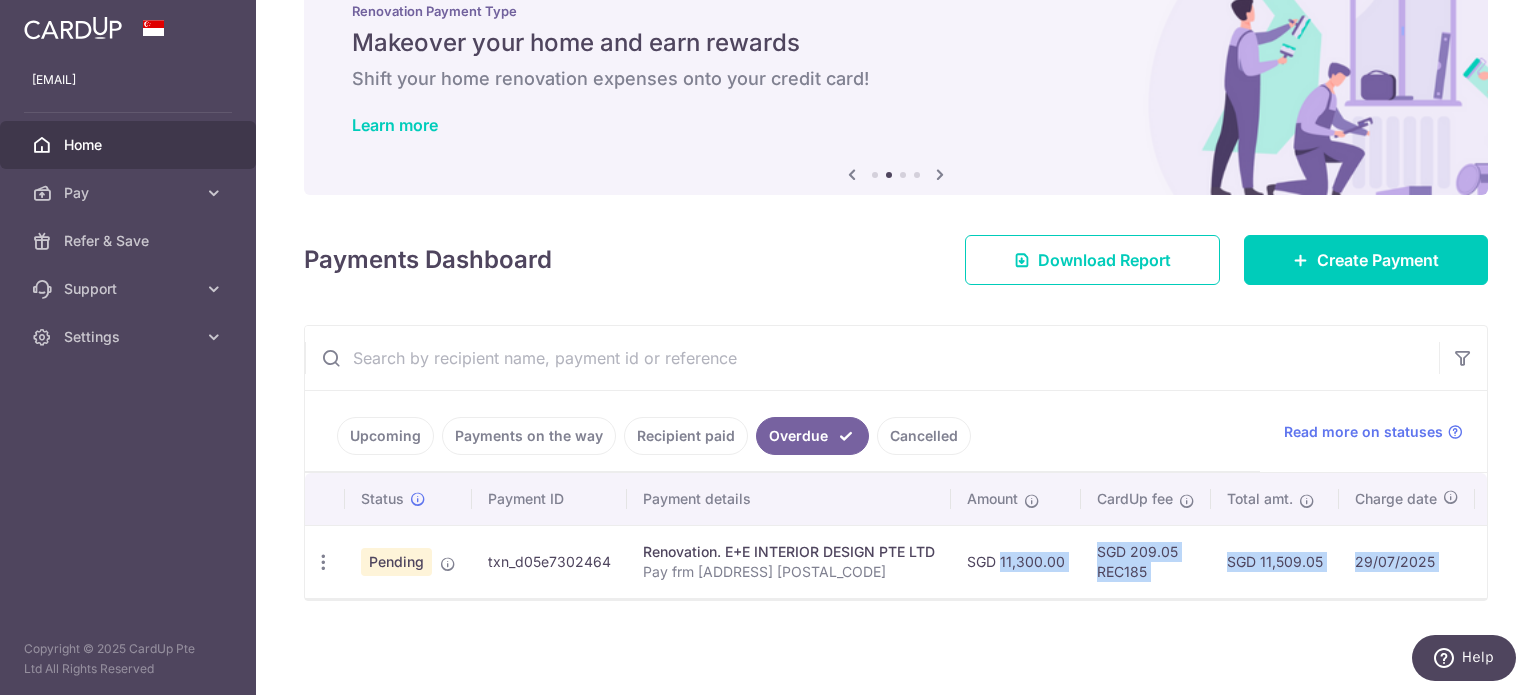 drag, startPoint x: 981, startPoint y: 582, endPoint x: 1210, endPoint y: 599, distance: 229.63014 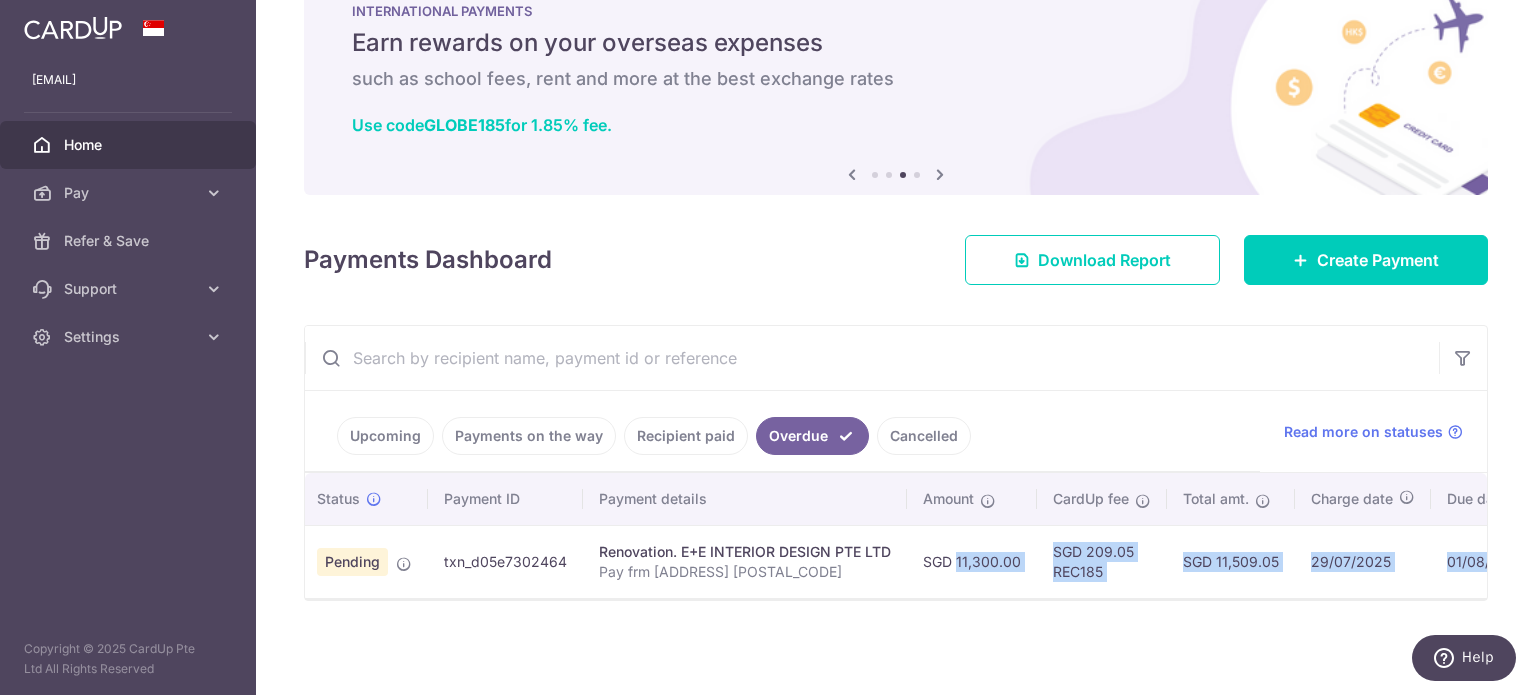click on "SGD 11,509.05" at bounding box center (1231, 561) 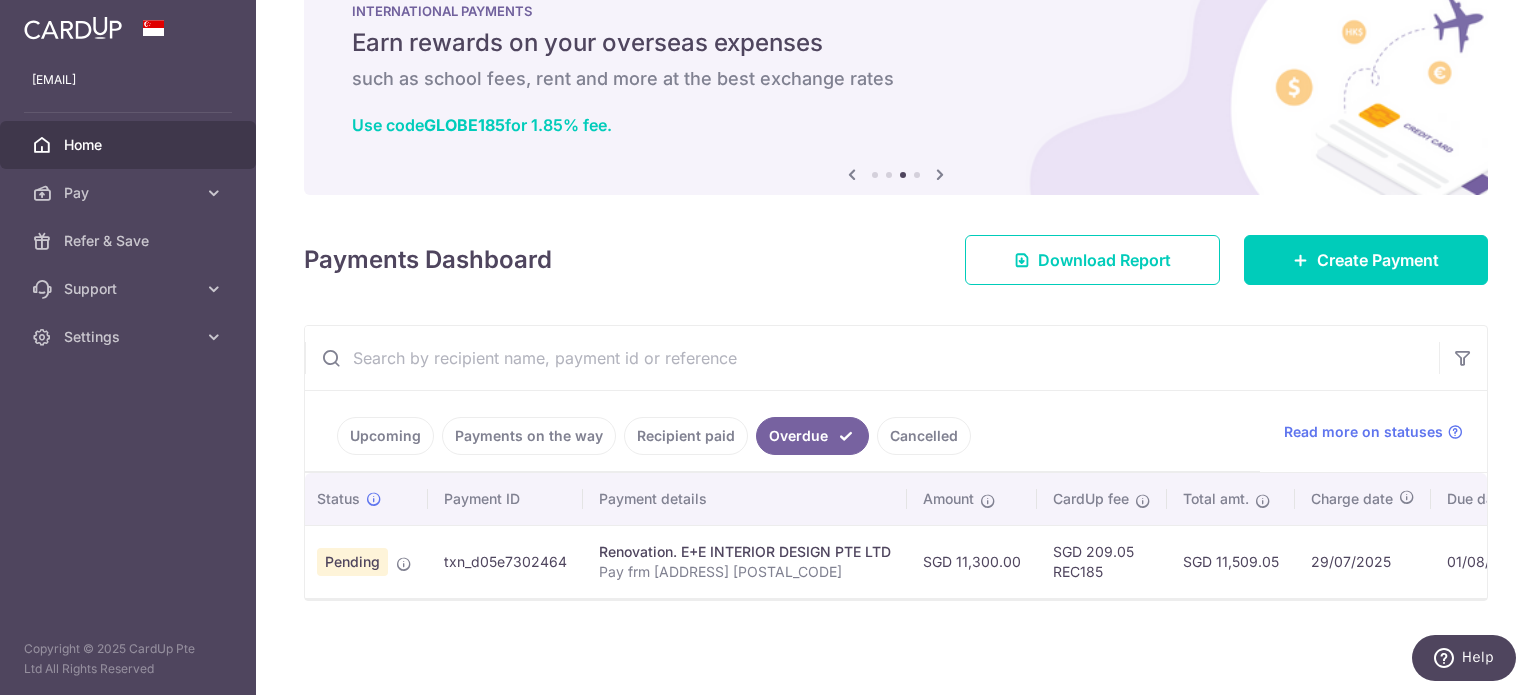 drag, startPoint x: 1215, startPoint y: 554, endPoint x: 1255, endPoint y: 551, distance: 40.112343 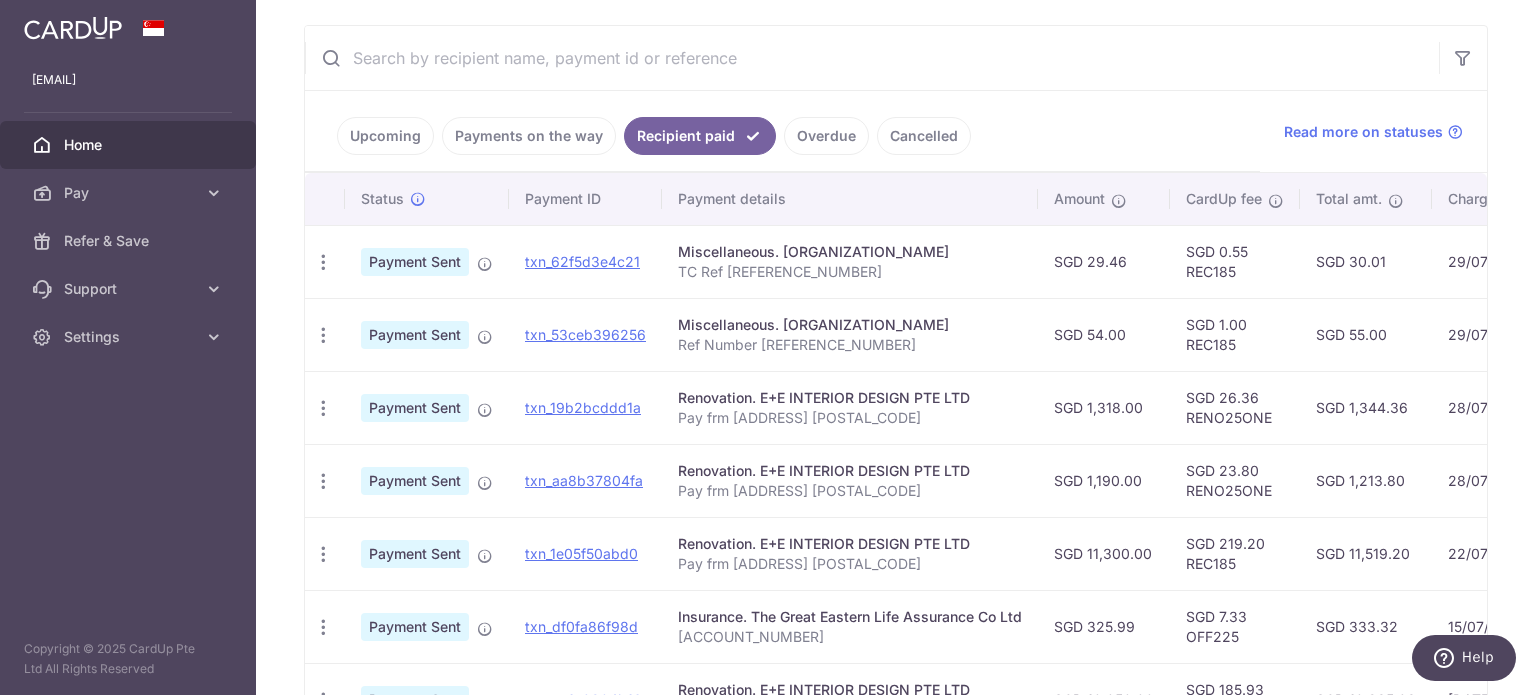 scroll, scrollTop: 468, scrollLeft: 0, axis: vertical 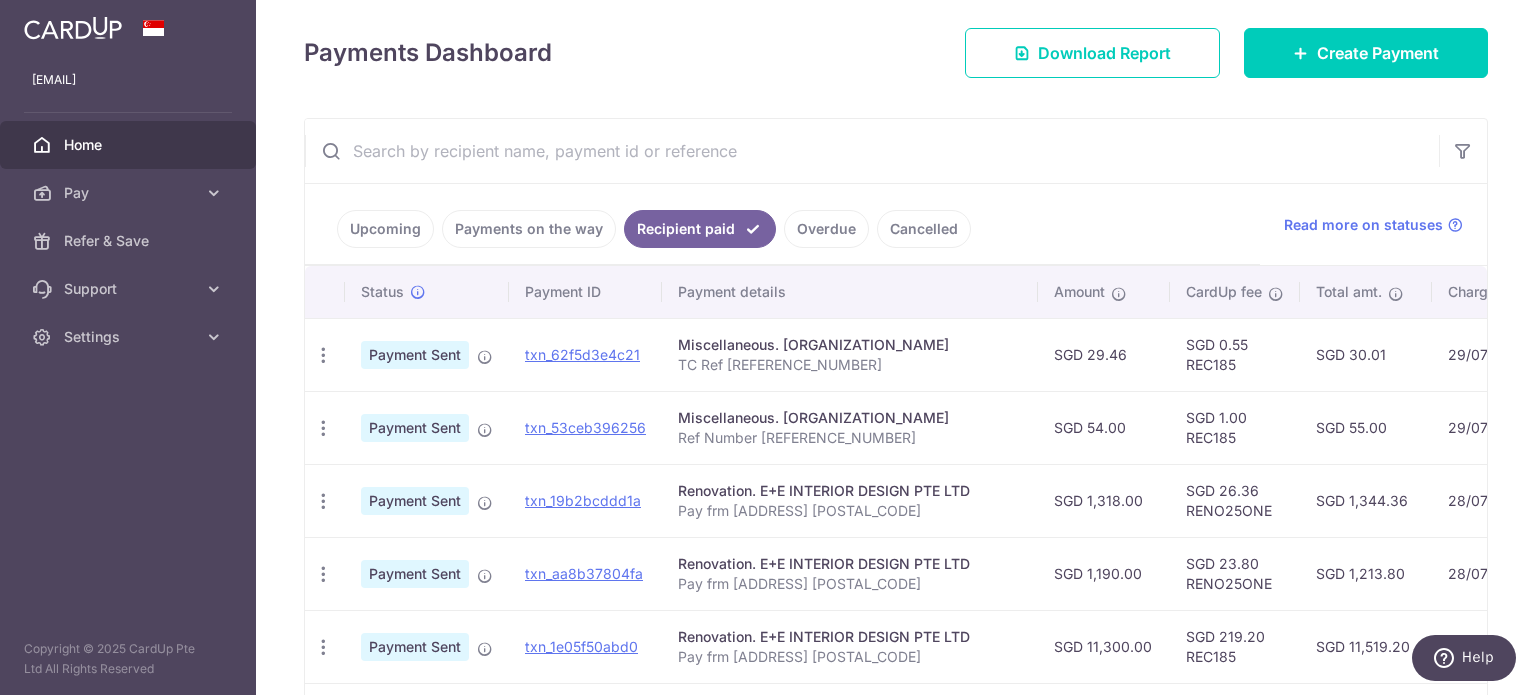 click on "Cancelled" at bounding box center (924, 229) 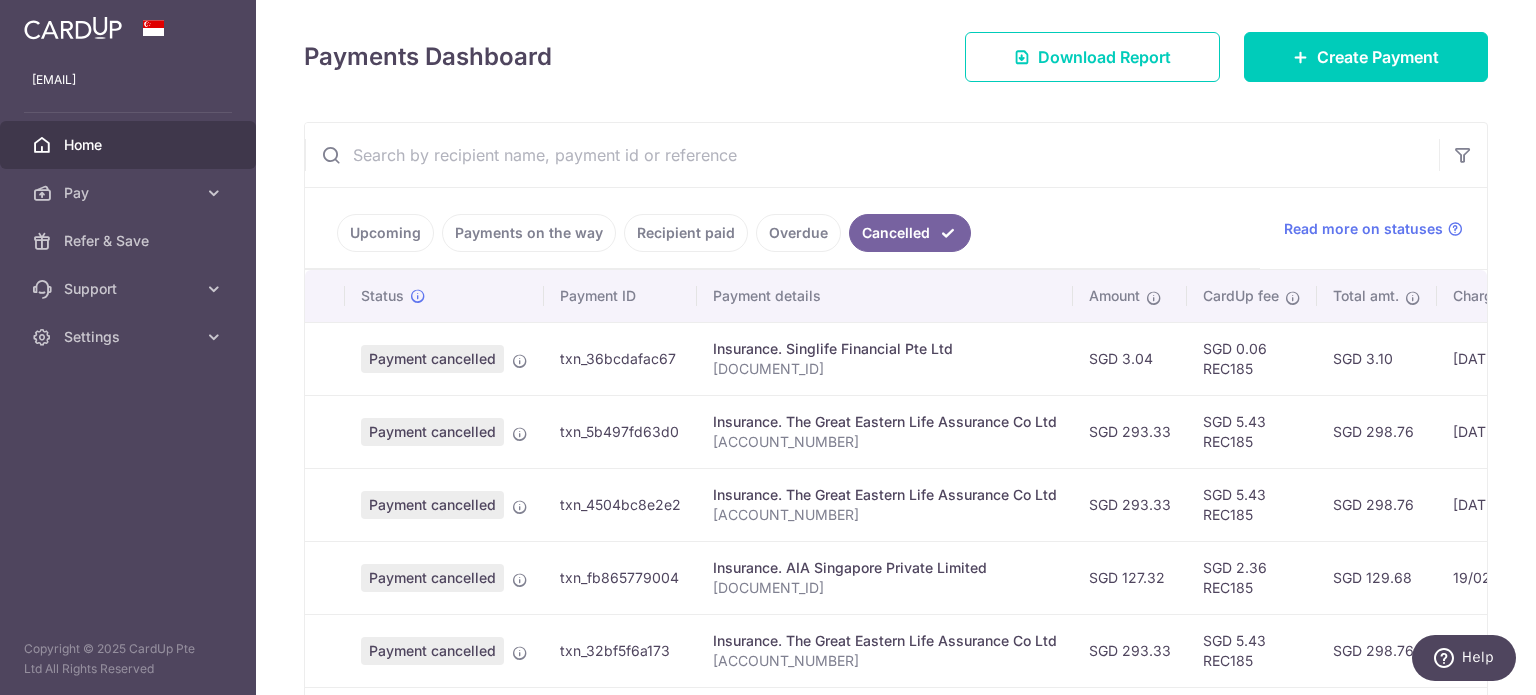 scroll, scrollTop: 0, scrollLeft: 0, axis: both 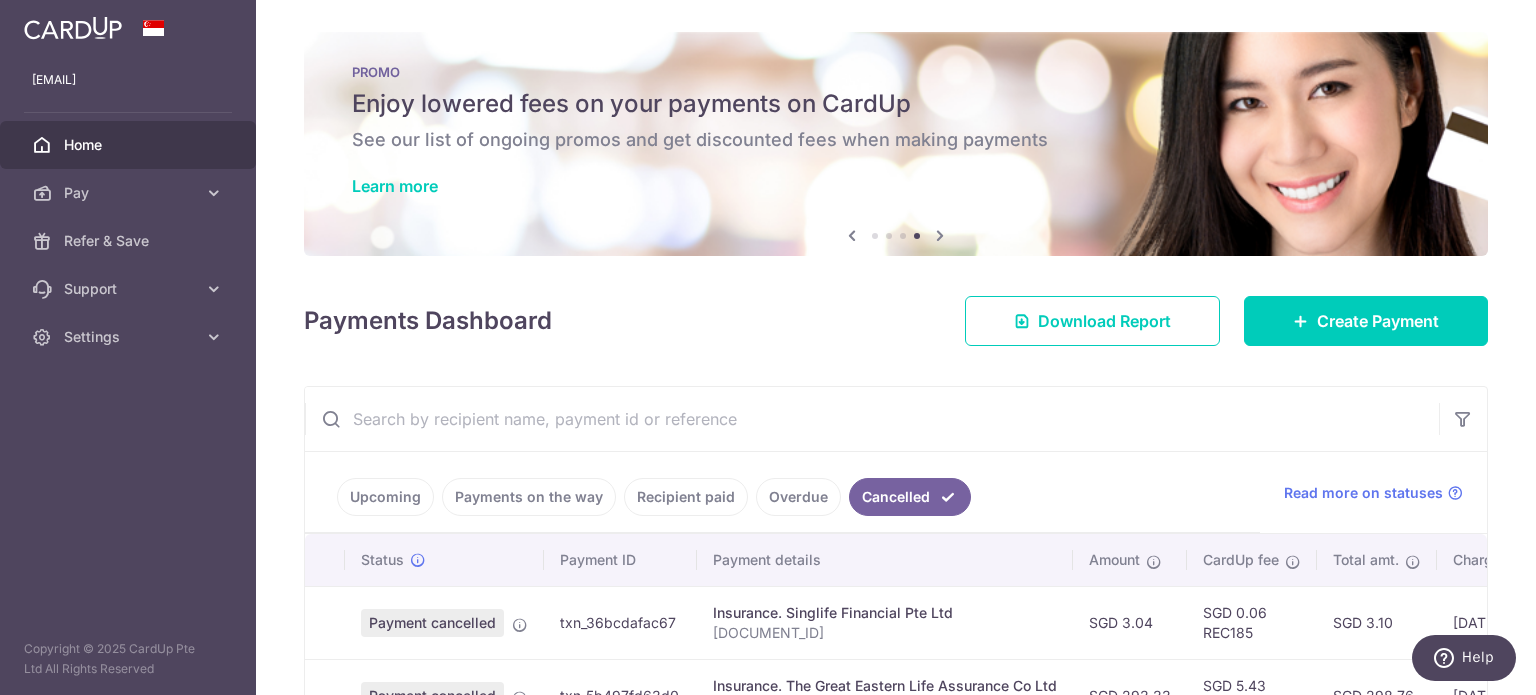 click on "Overdue" at bounding box center (798, 497) 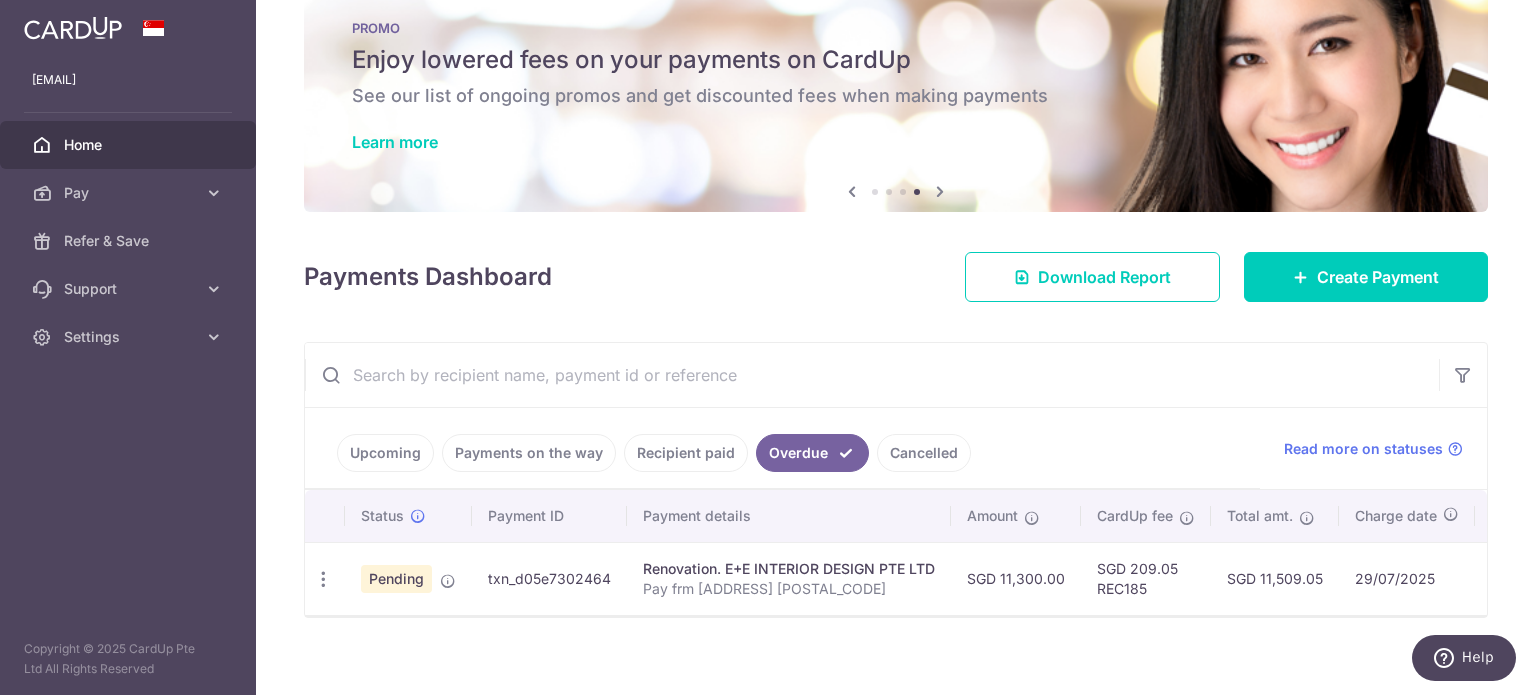 scroll, scrollTop: 68, scrollLeft: 0, axis: vertical 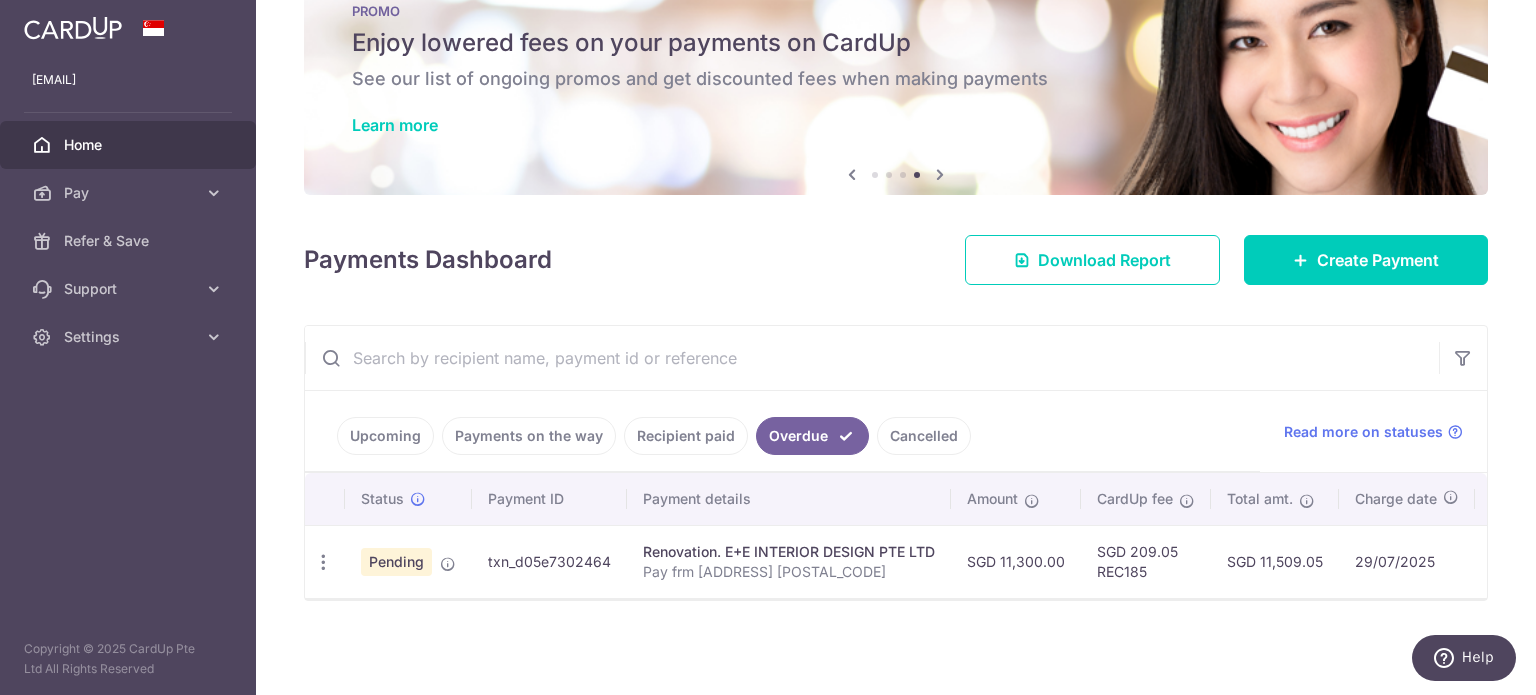 click on "Recipient paid" at bounding box center [686, 436] 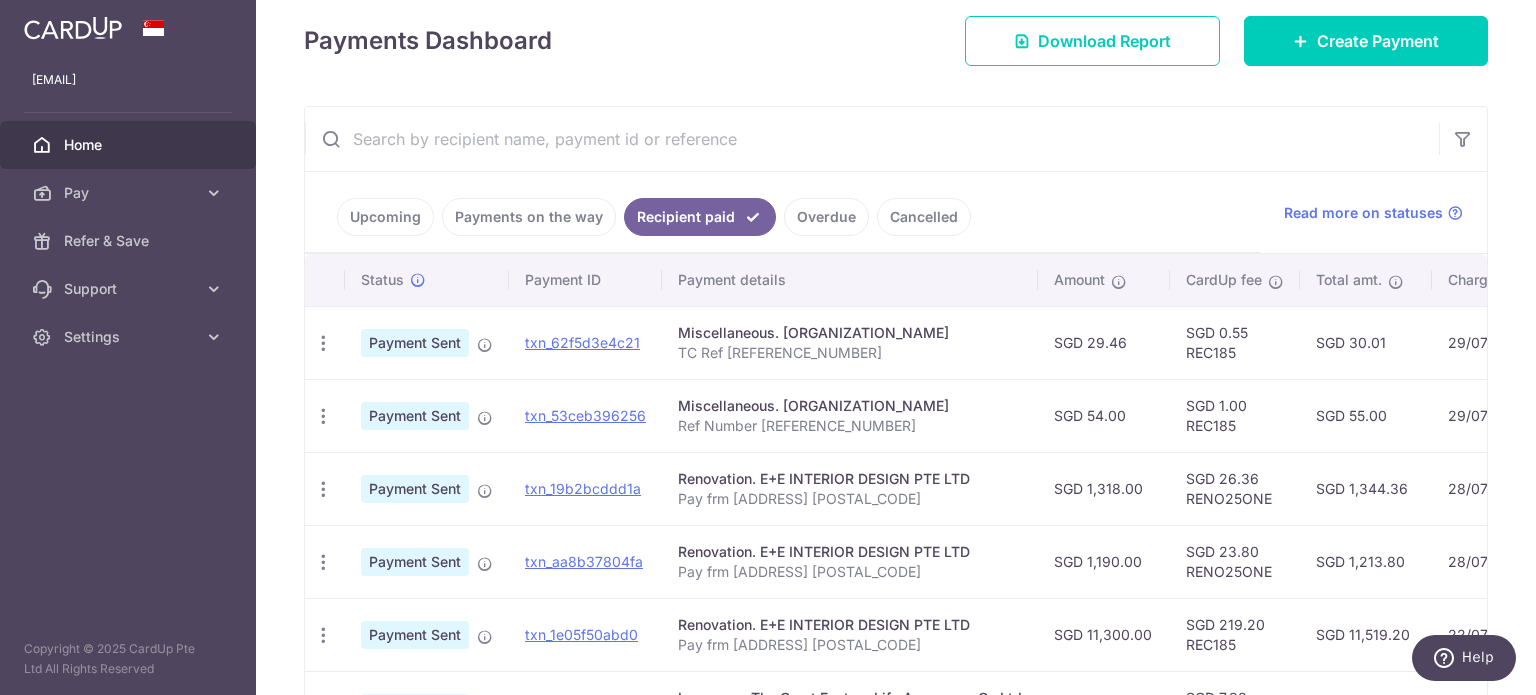 scroll, scrollTop: 472, scrollLeft: 0, axis: vertical 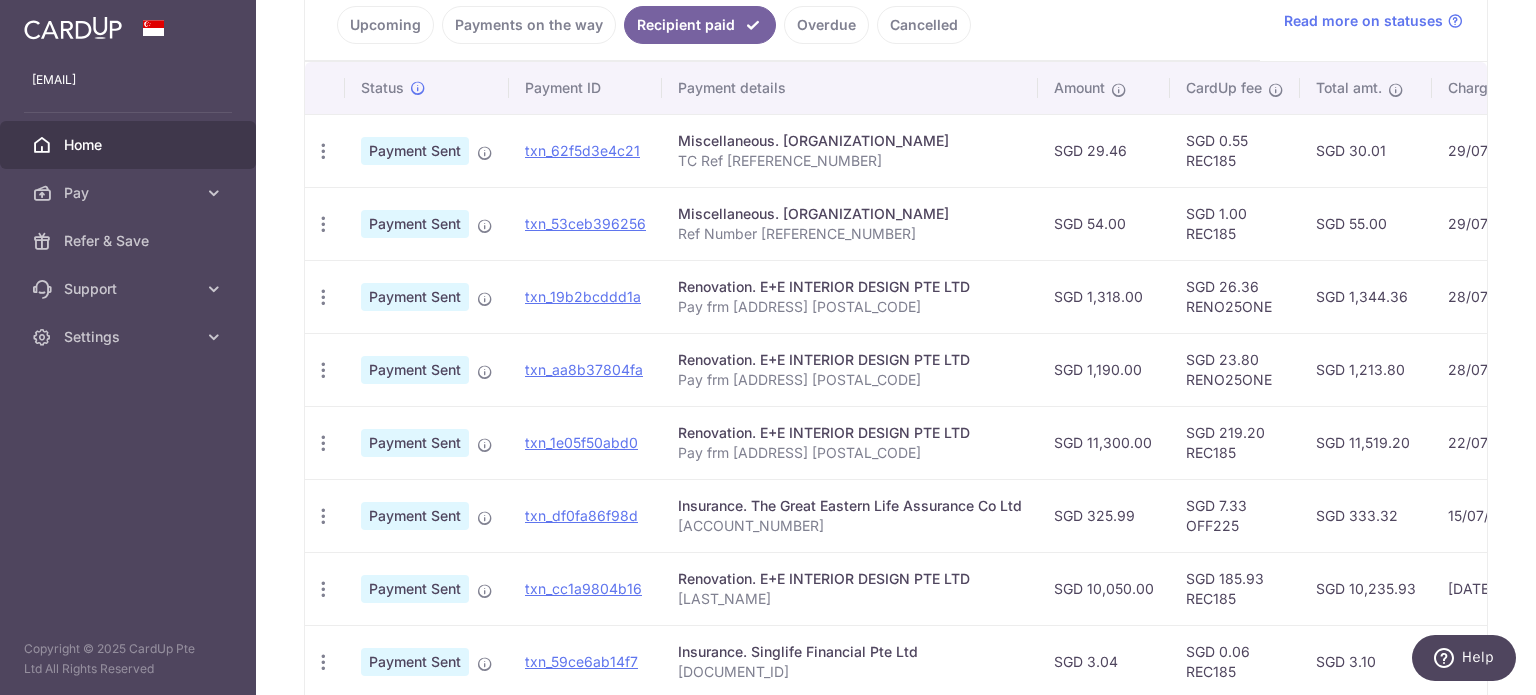 click on "SGD 11,300.00" at bounding box center (1104, 442) 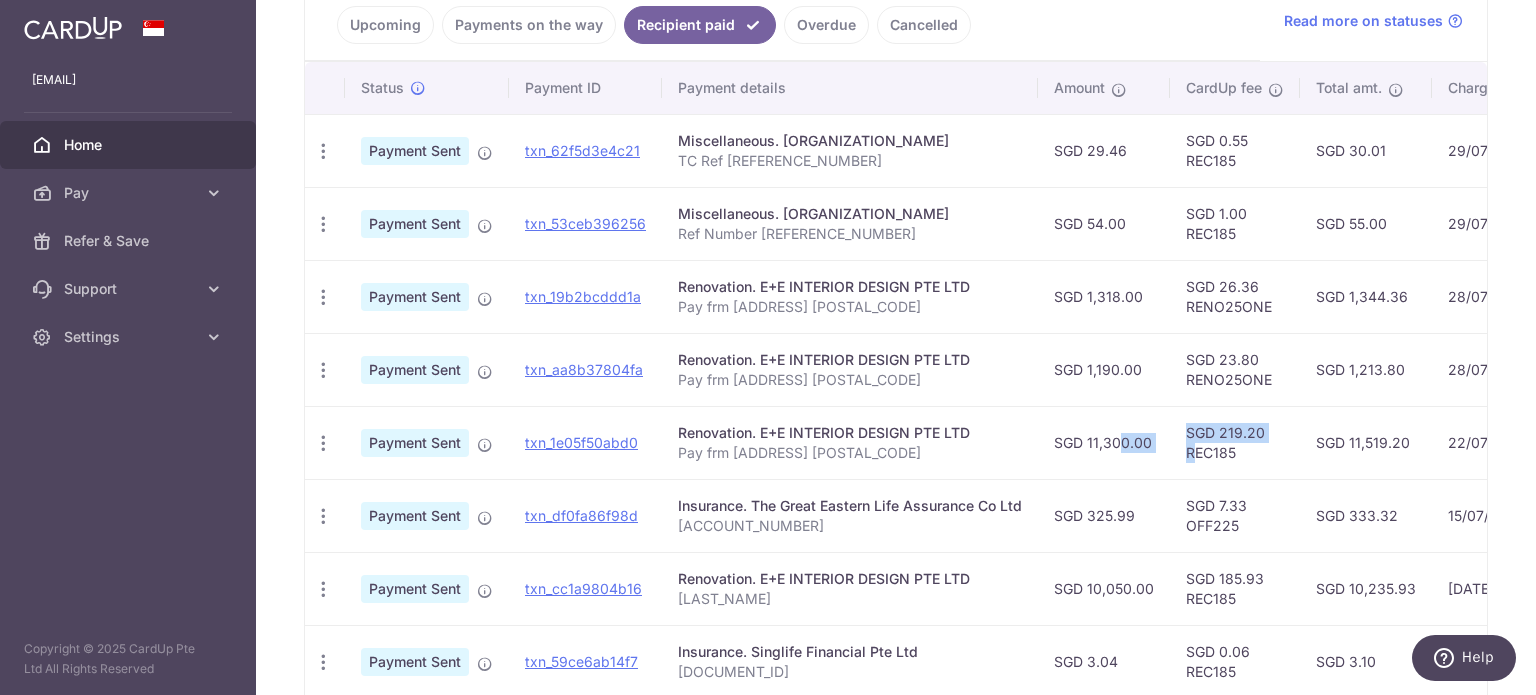 drag, startPoint x: 1099, startPoint y: 443, endPoint x: 1189, endPoint y: 446, distance: 90.04999 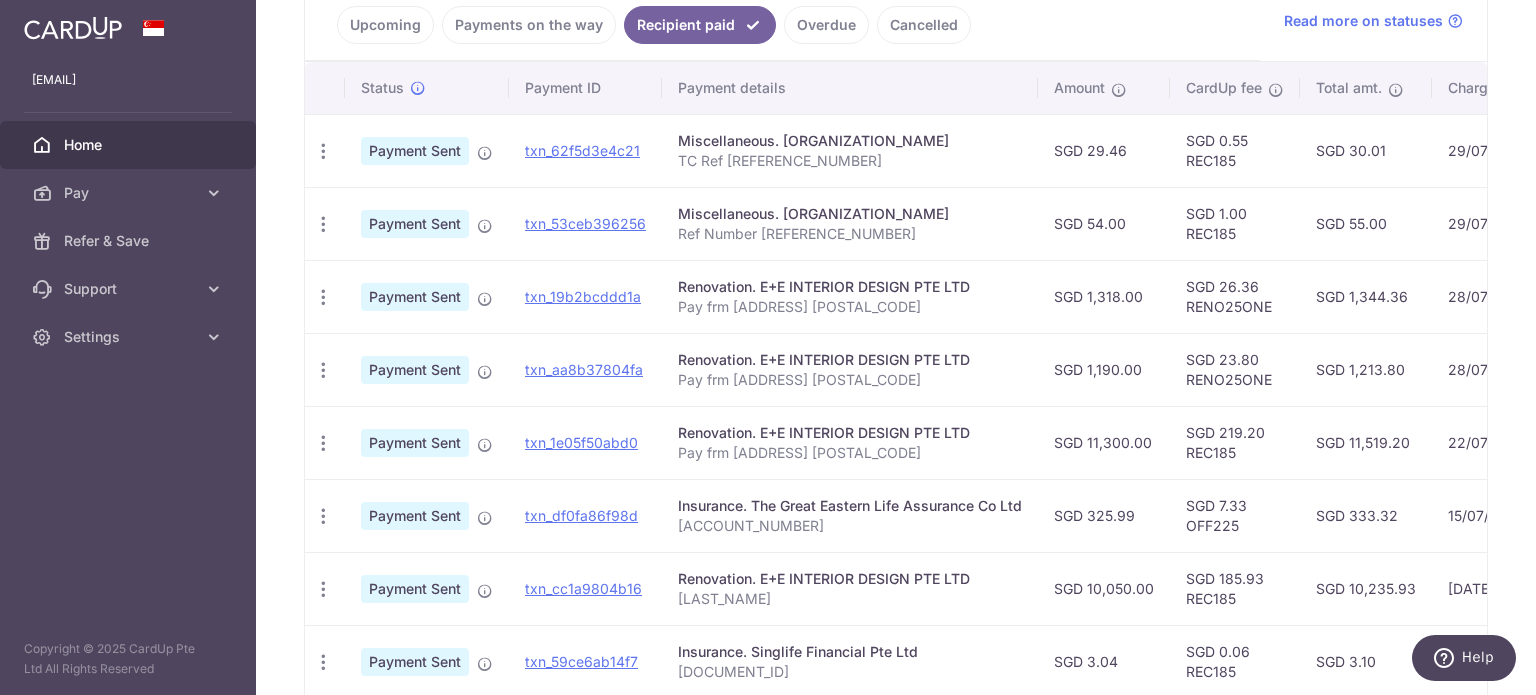 click on "Overdue" at bounding box center [826, 25] 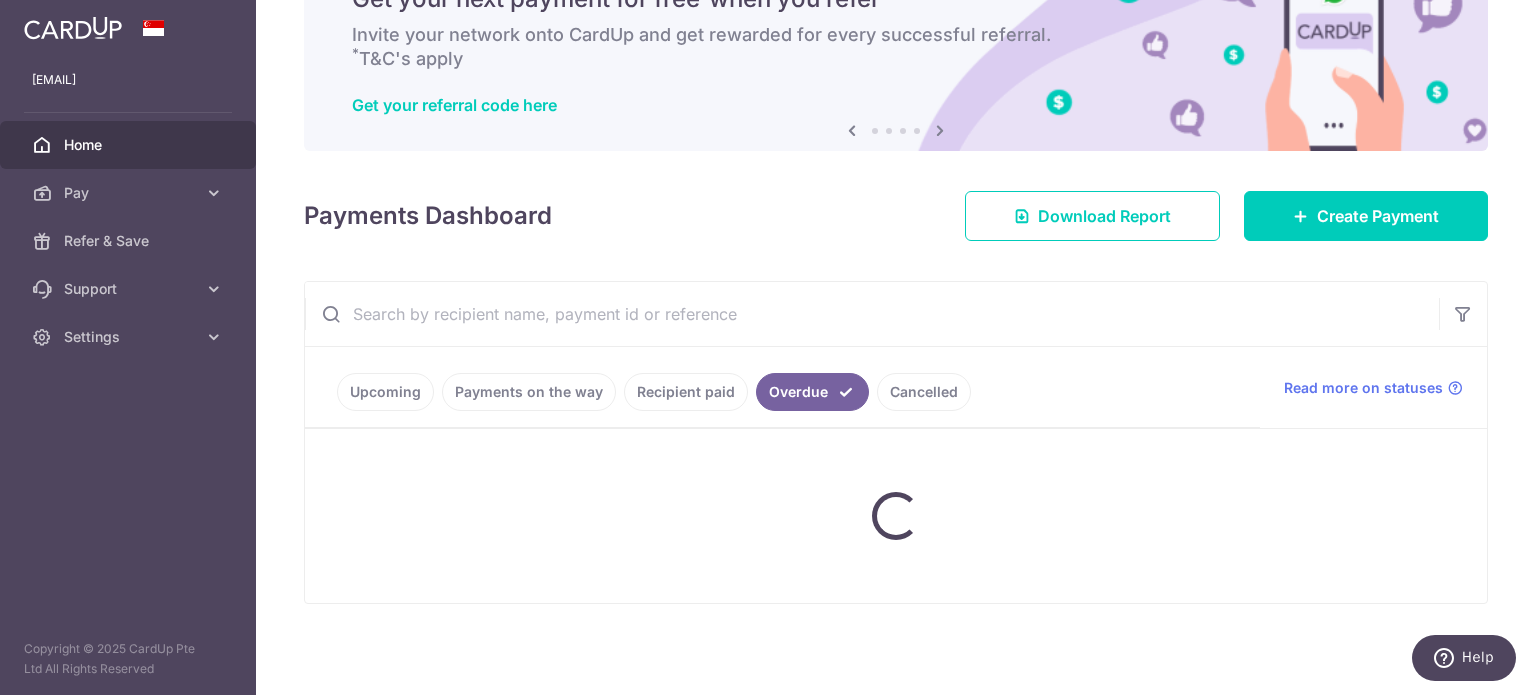 scroll, scrollTop: 68, scrollLeft: 0, axis: vertical 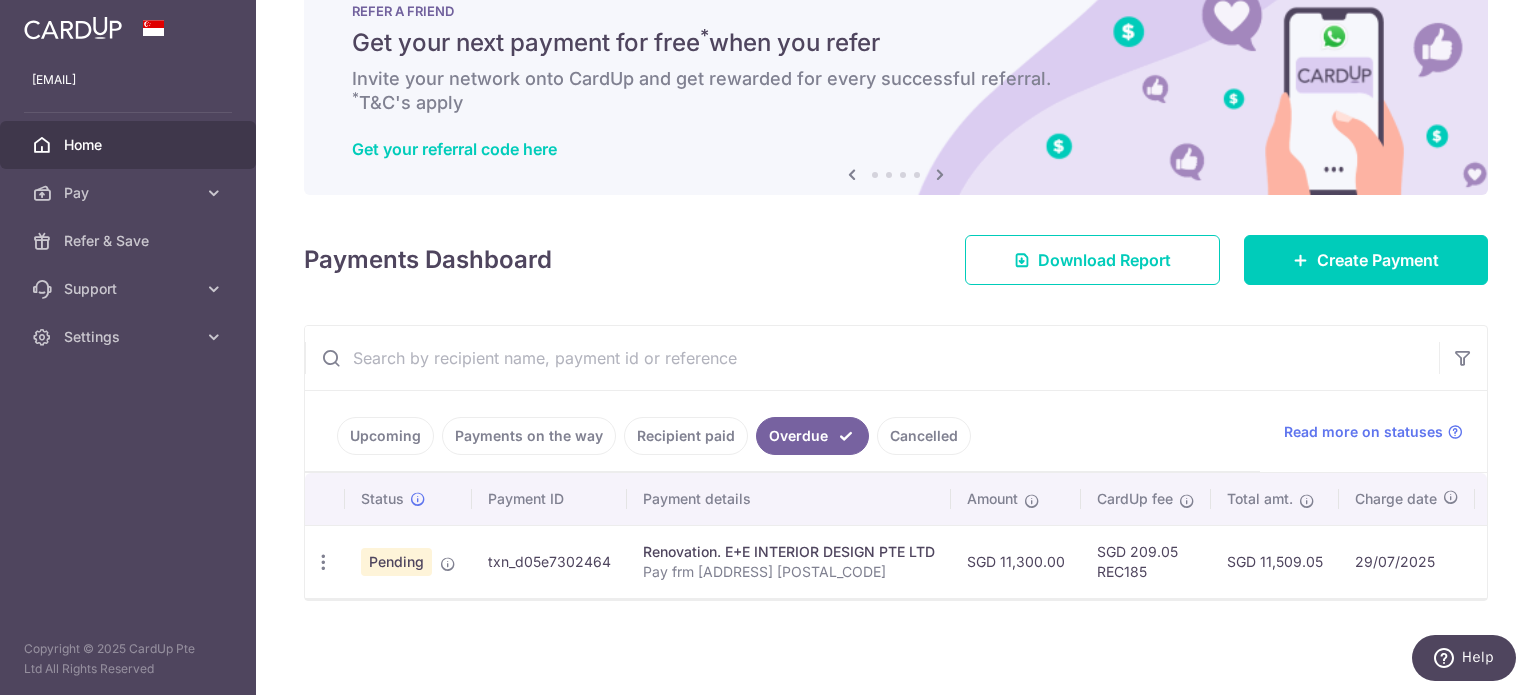 click on "Upcoming" at bounding box center [385, 436] 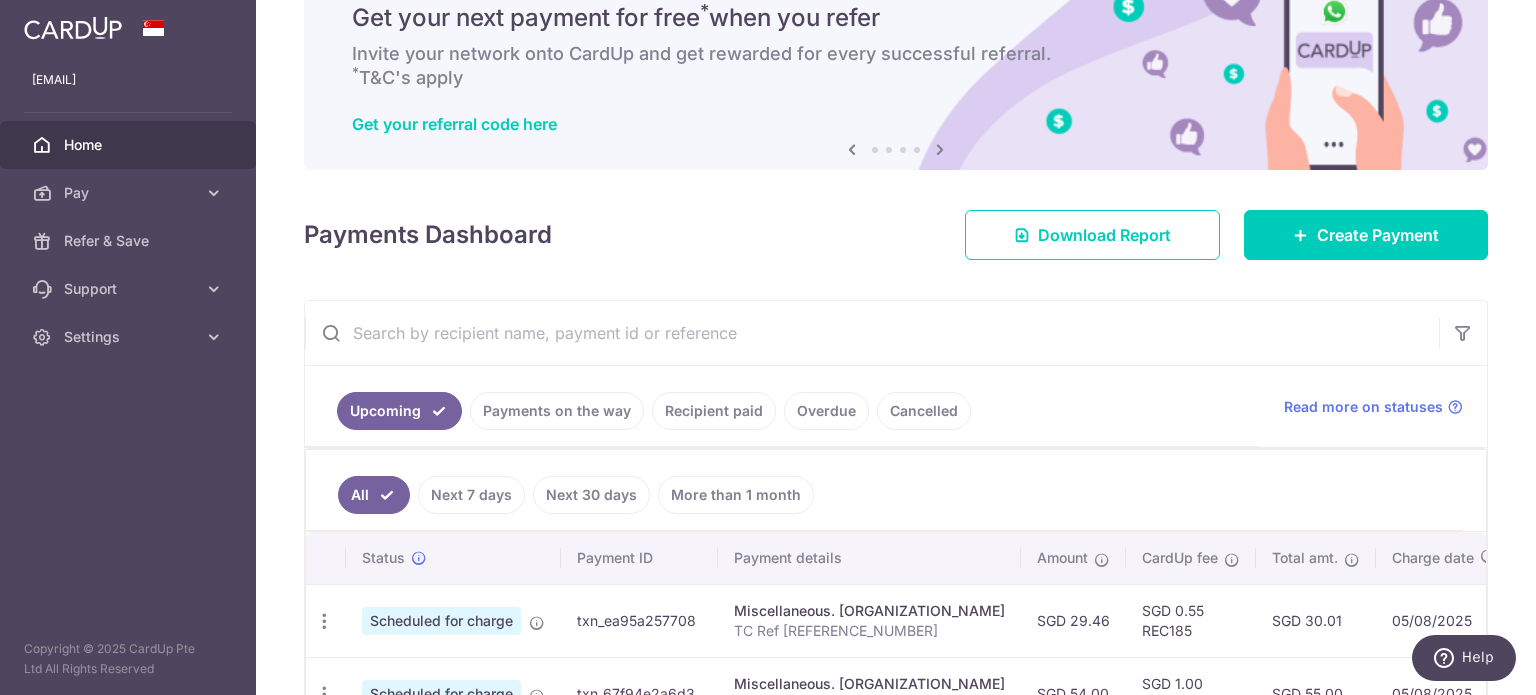 scroll, scrollTop: 0, scrollLeft: 0, axis: both 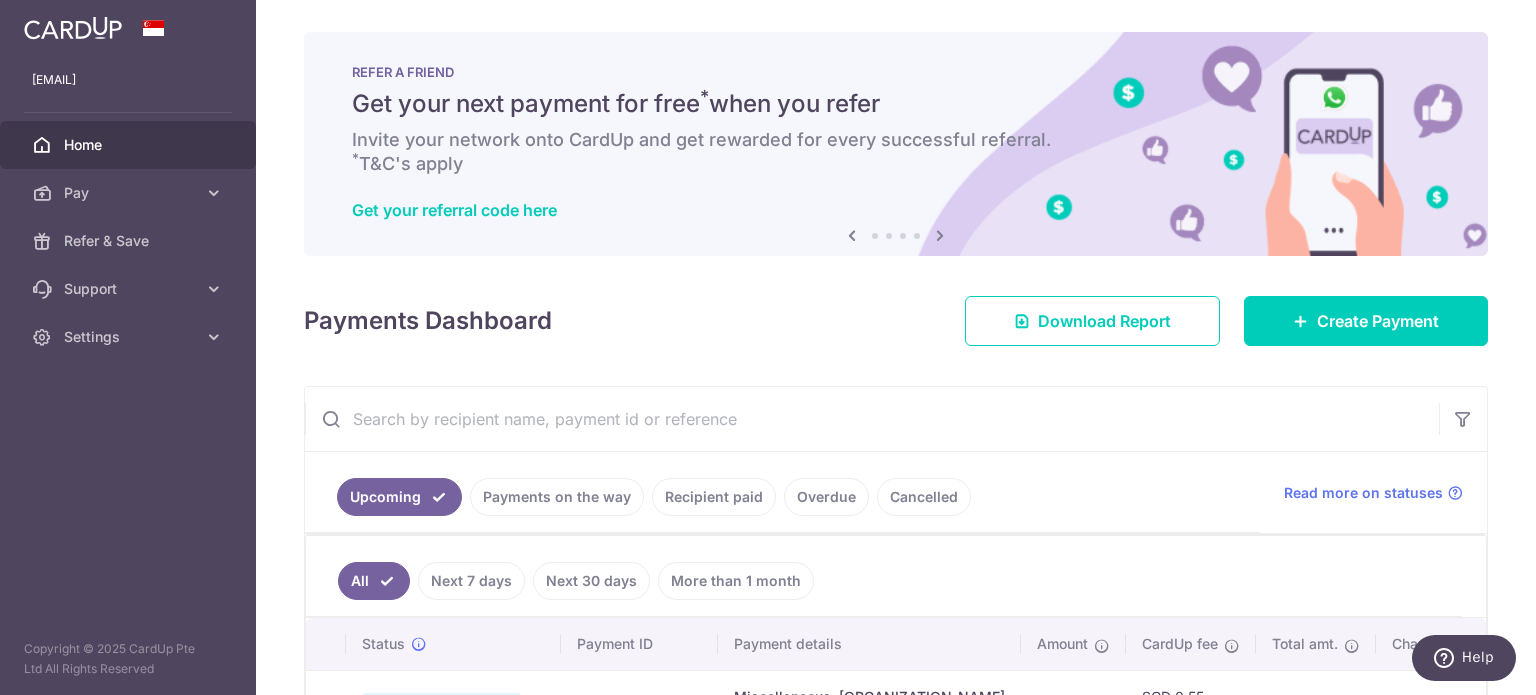 click on "Home" at bounding box center [130, 145] 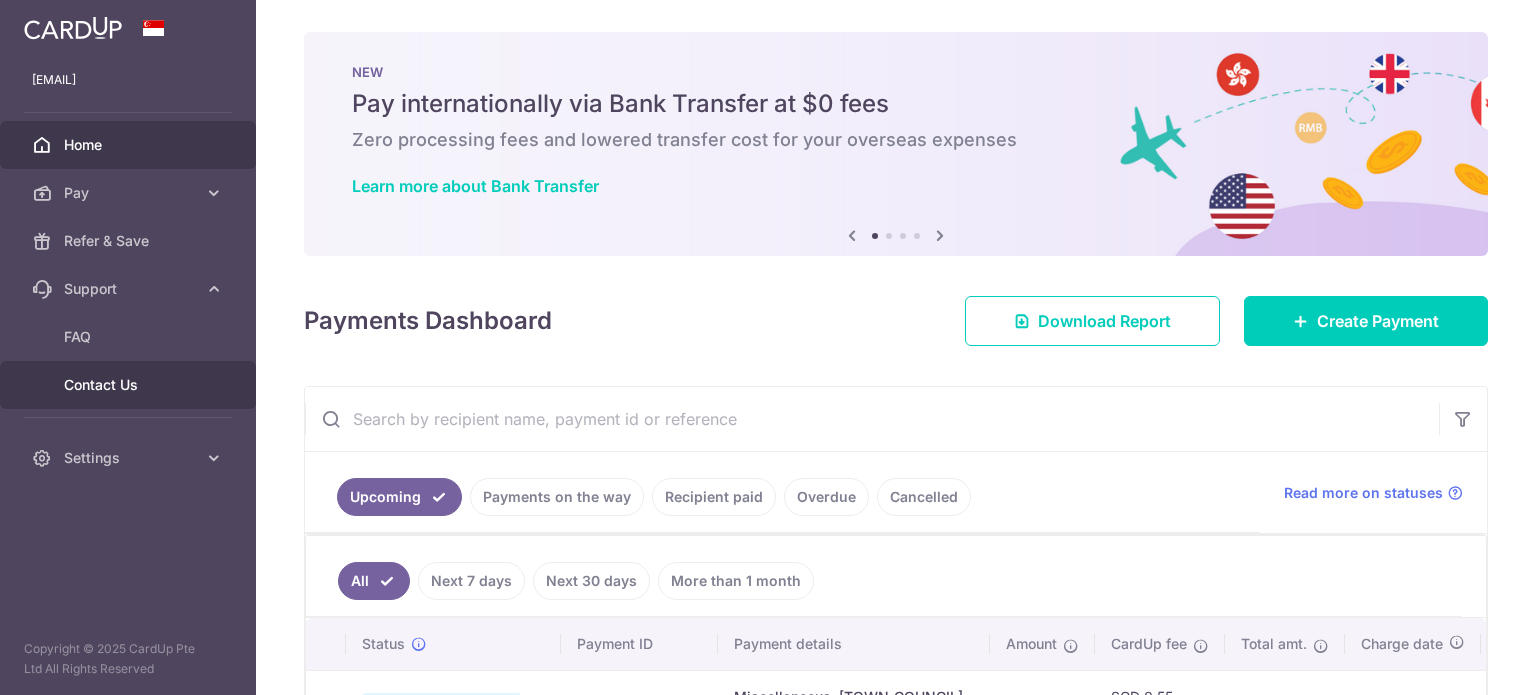 scroll, scrollTop: 0, scrollLeft: 0, axis: both 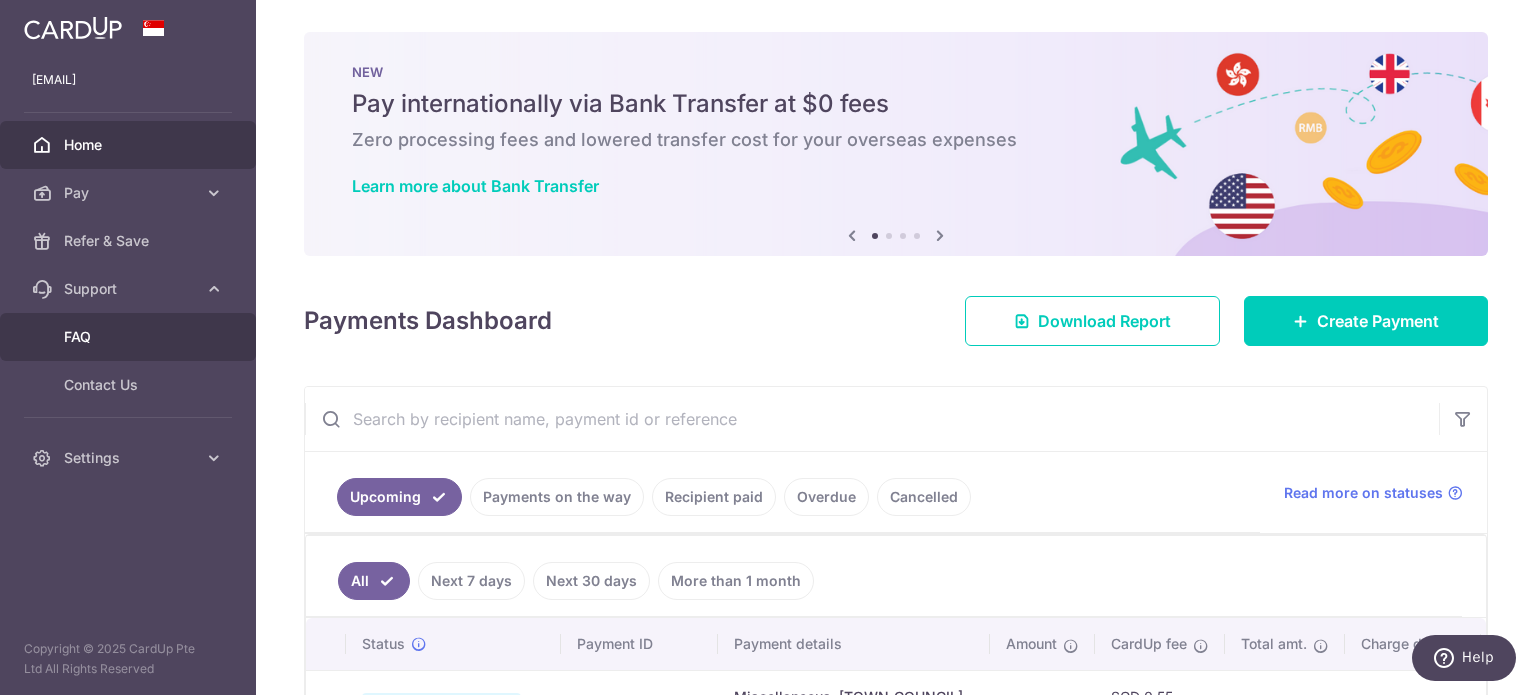 click on "FAQ" at bounding box center (130, 337) 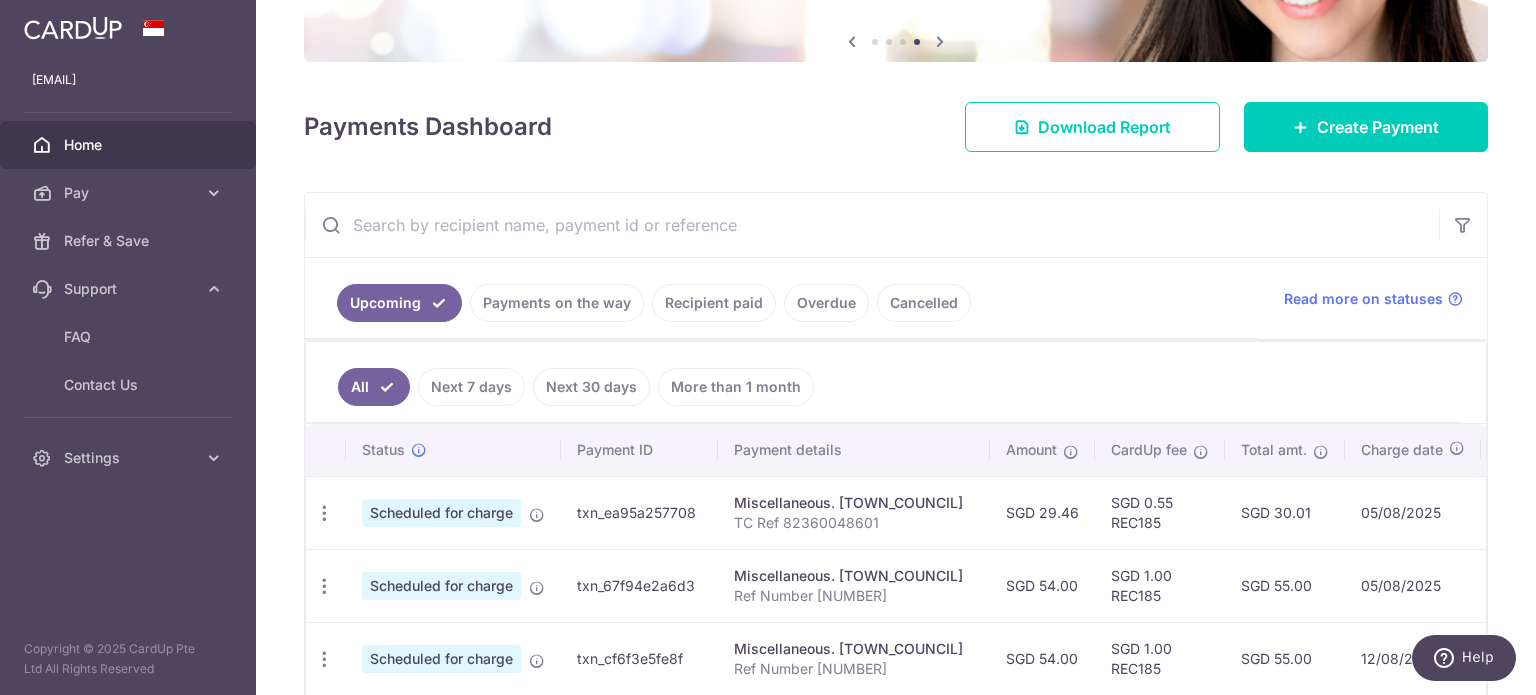 scroll, scrollTop: 0, scrollLeft: 0, axis: both 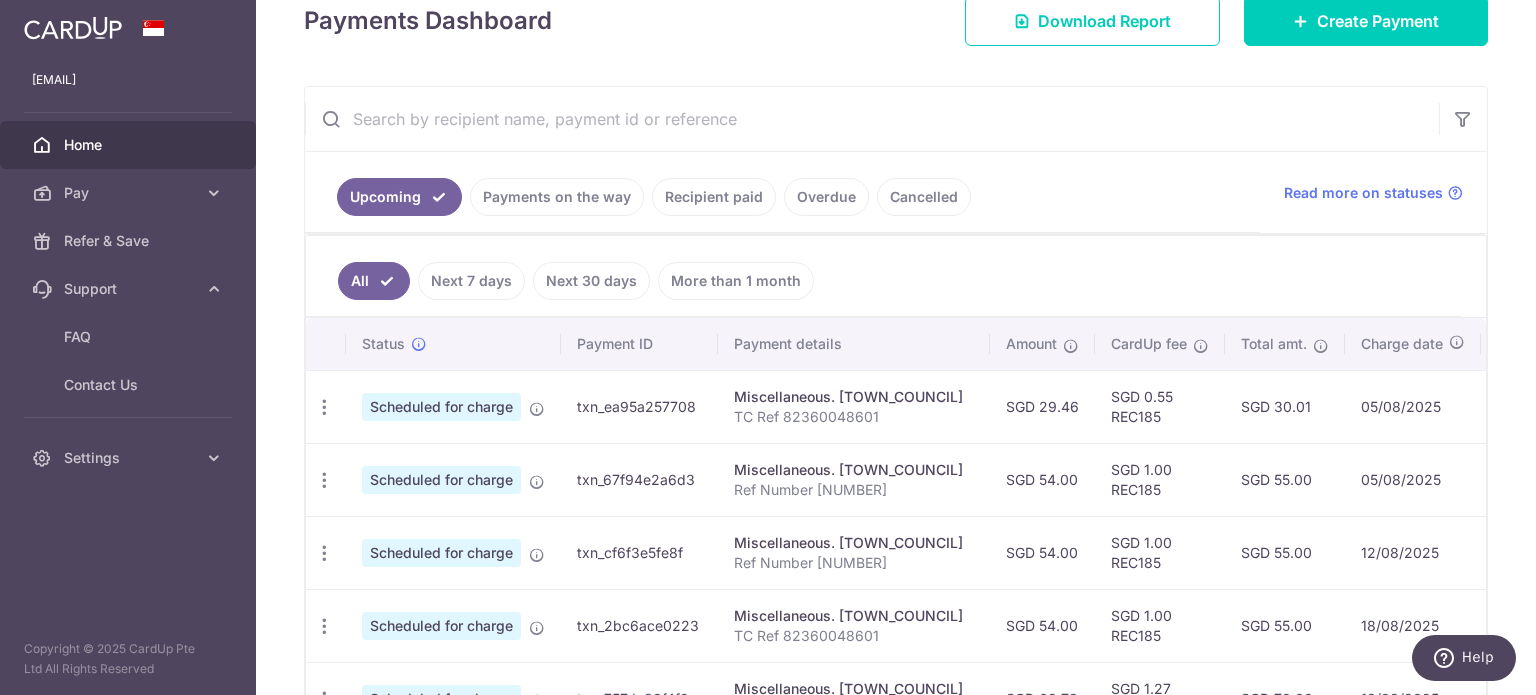 click on "Recipient paid" at bounding box center (714, 197) 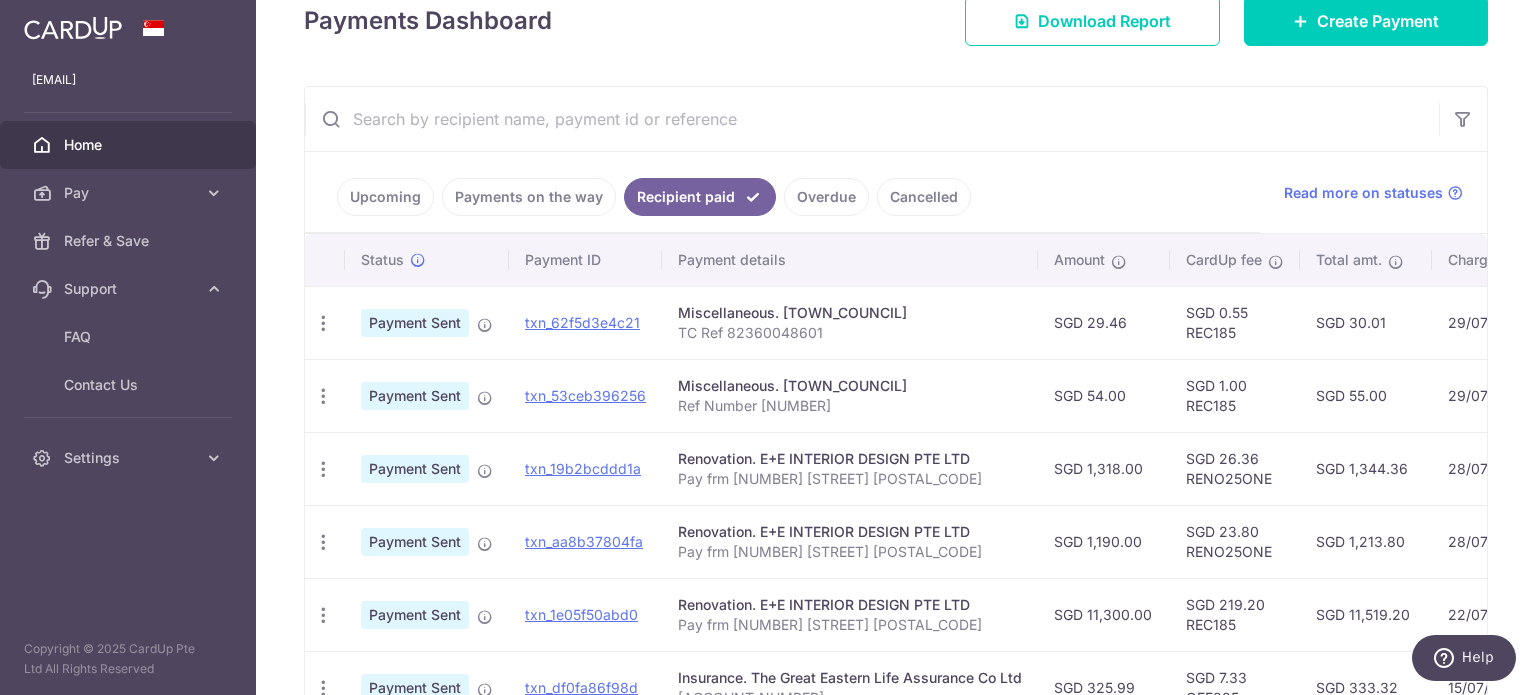 click on "Upcoming
Payments on the way
Recipient paid
Overdue
Cancelled" at bounding box center [782, 192] 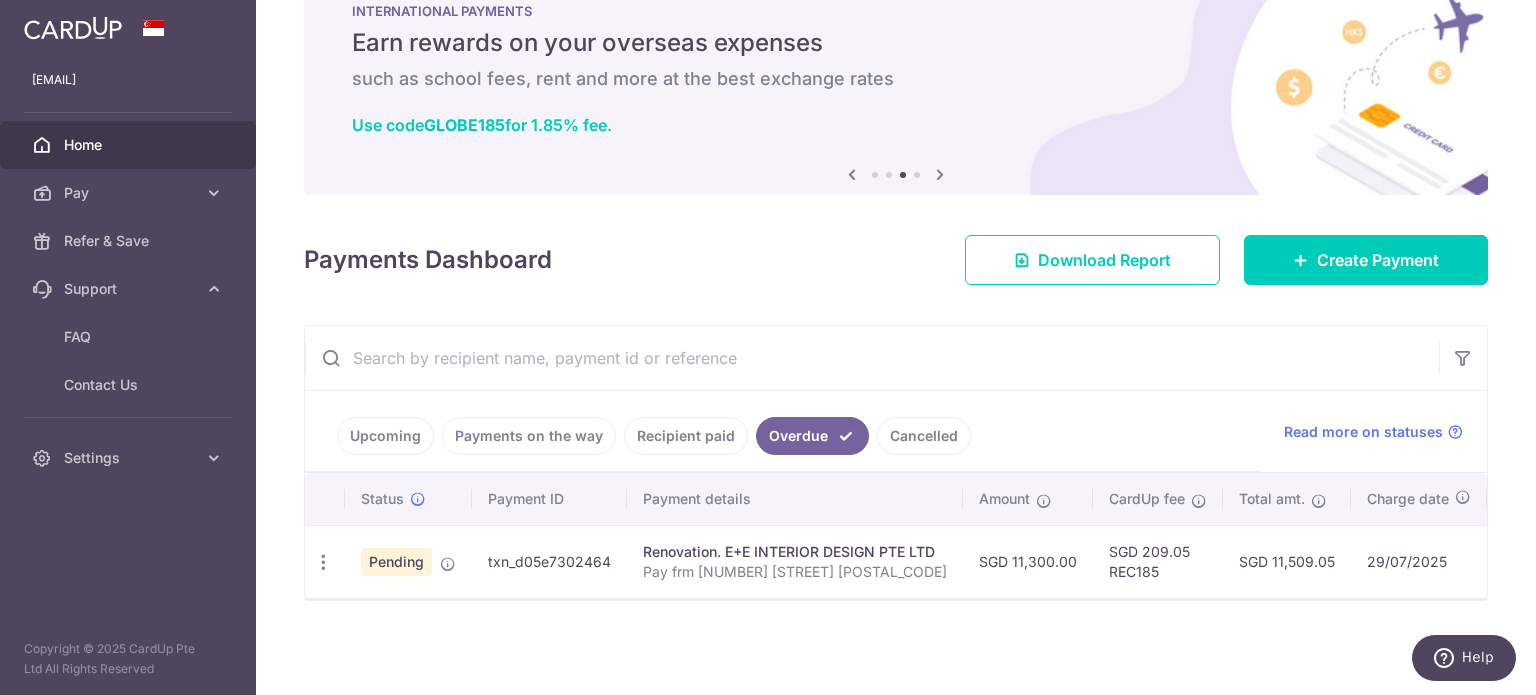 scroll, scrollTop: 68, scrollLeft: 0, axis: vertical 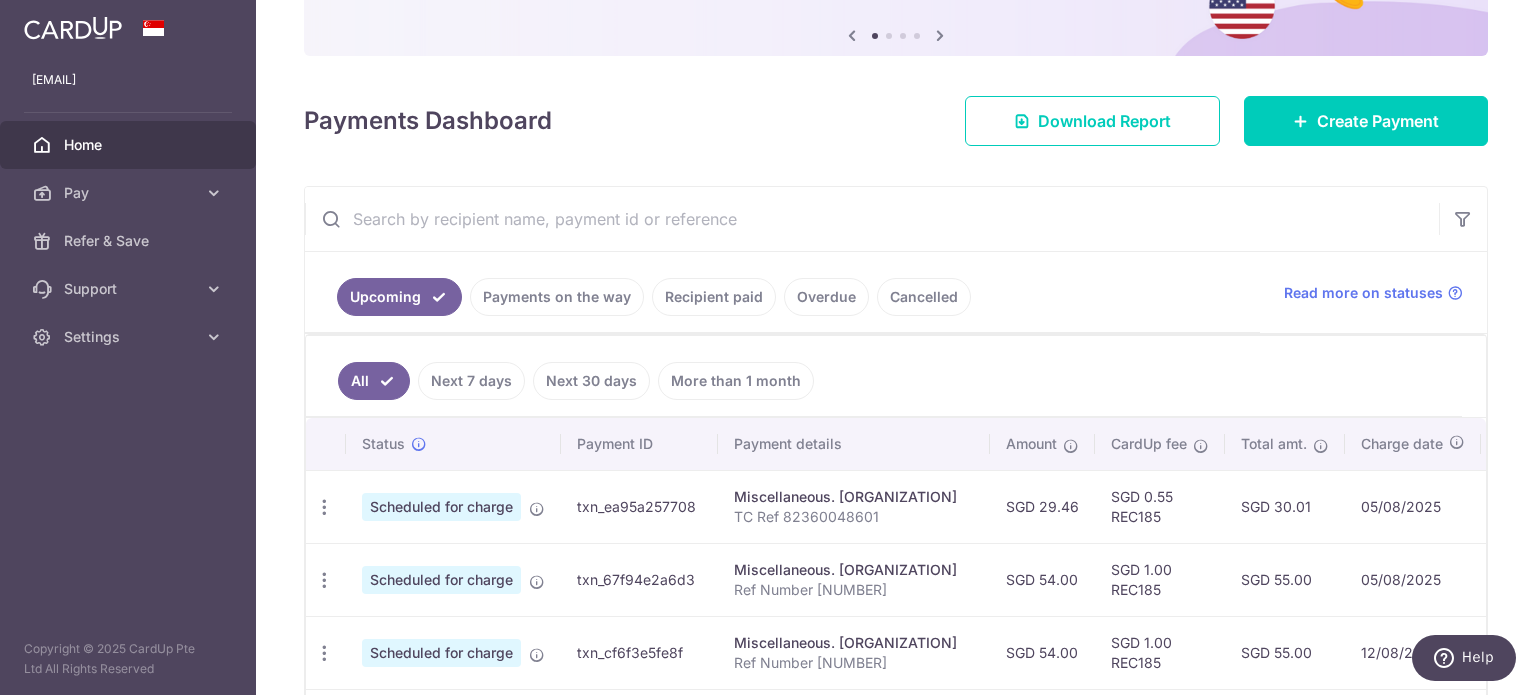 click on "Upcoming
Payments on the way
Recipient paid
Overdue
Cancelled" at bounding box center (782, 292) 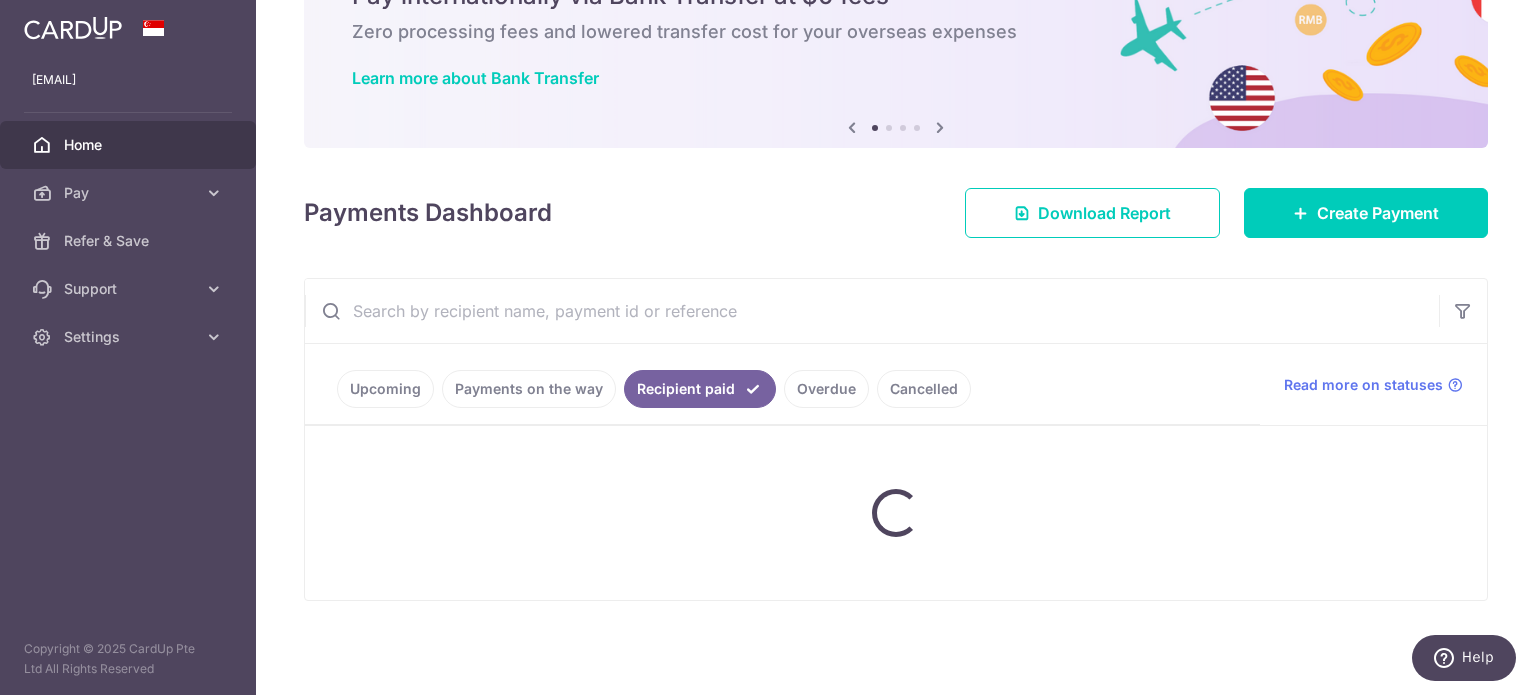 scroll, scrollTop: 105, scrollLeft: 0, axis: vertical 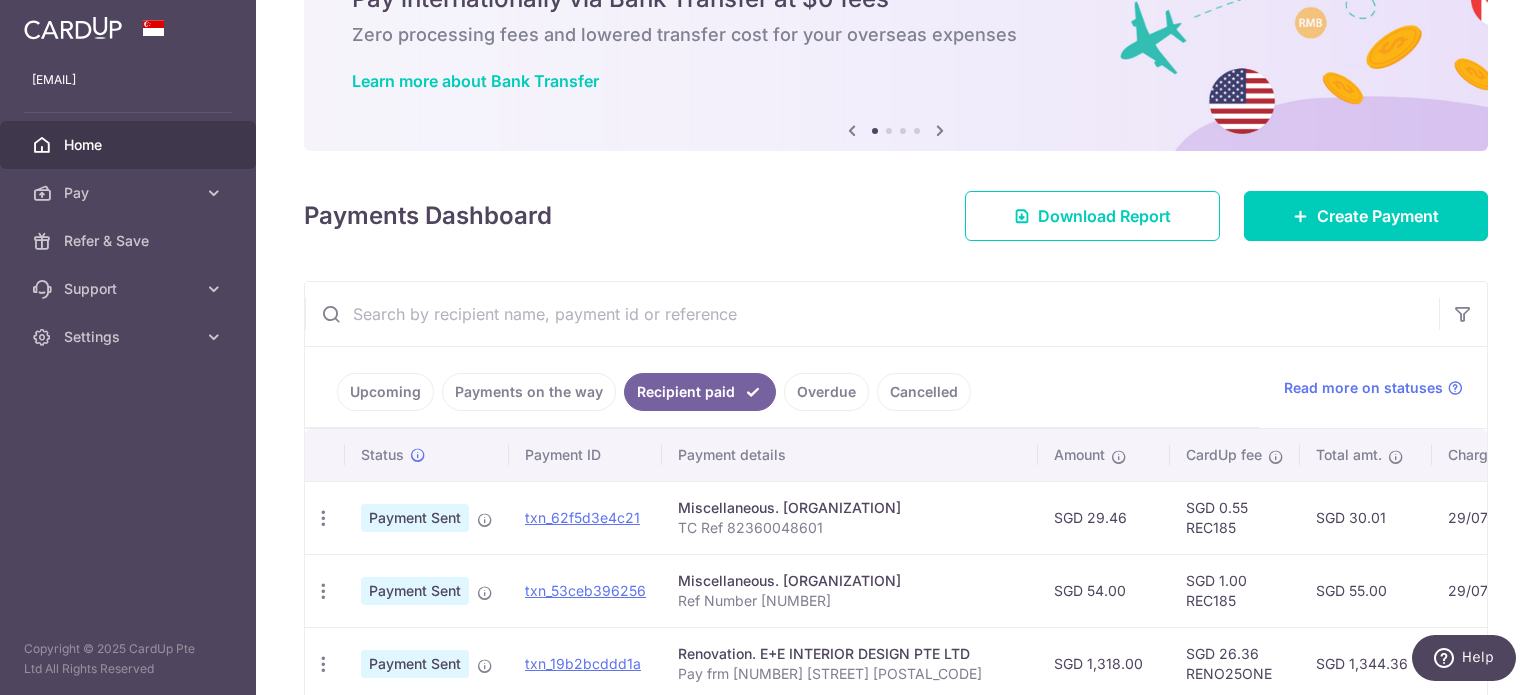 click on "Recipient paid" at bounding box center (700, 392) 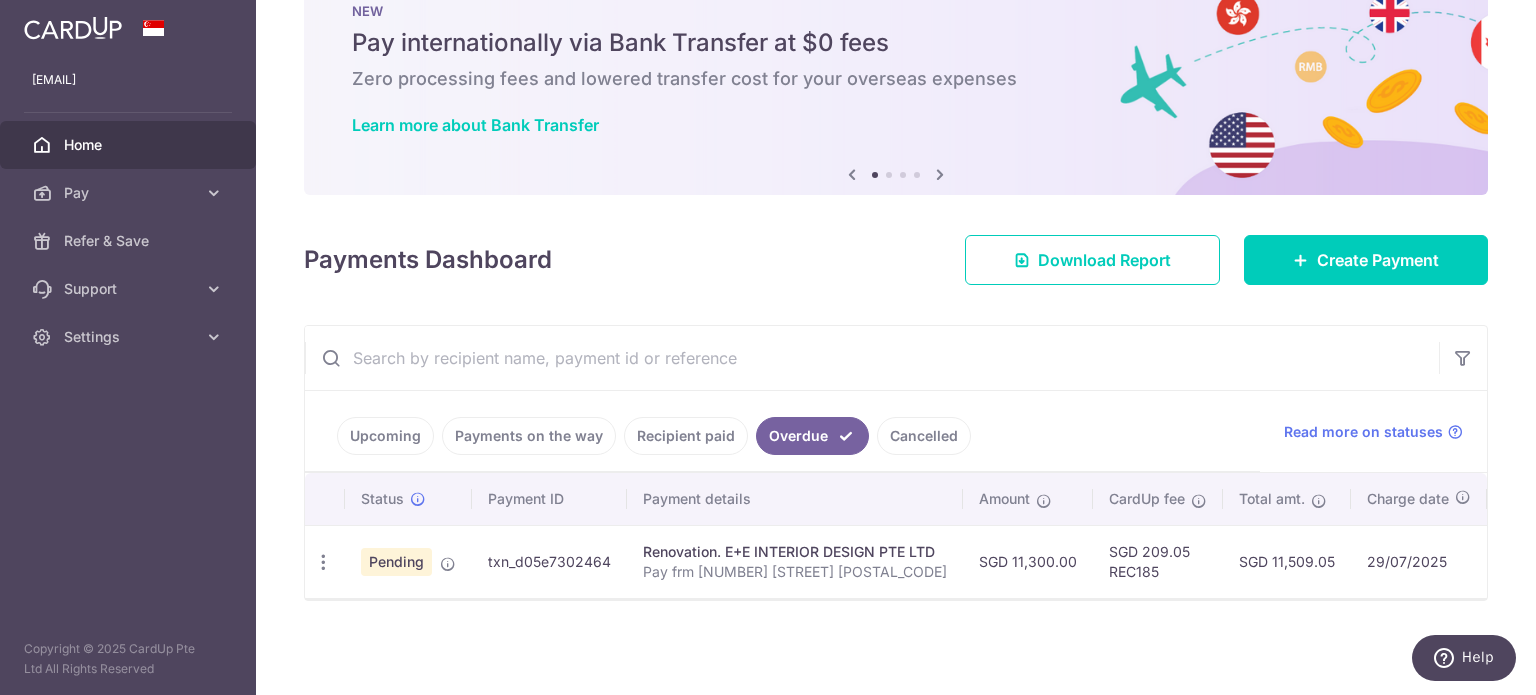 click on "Overdue" at bounding box center (812, 436) 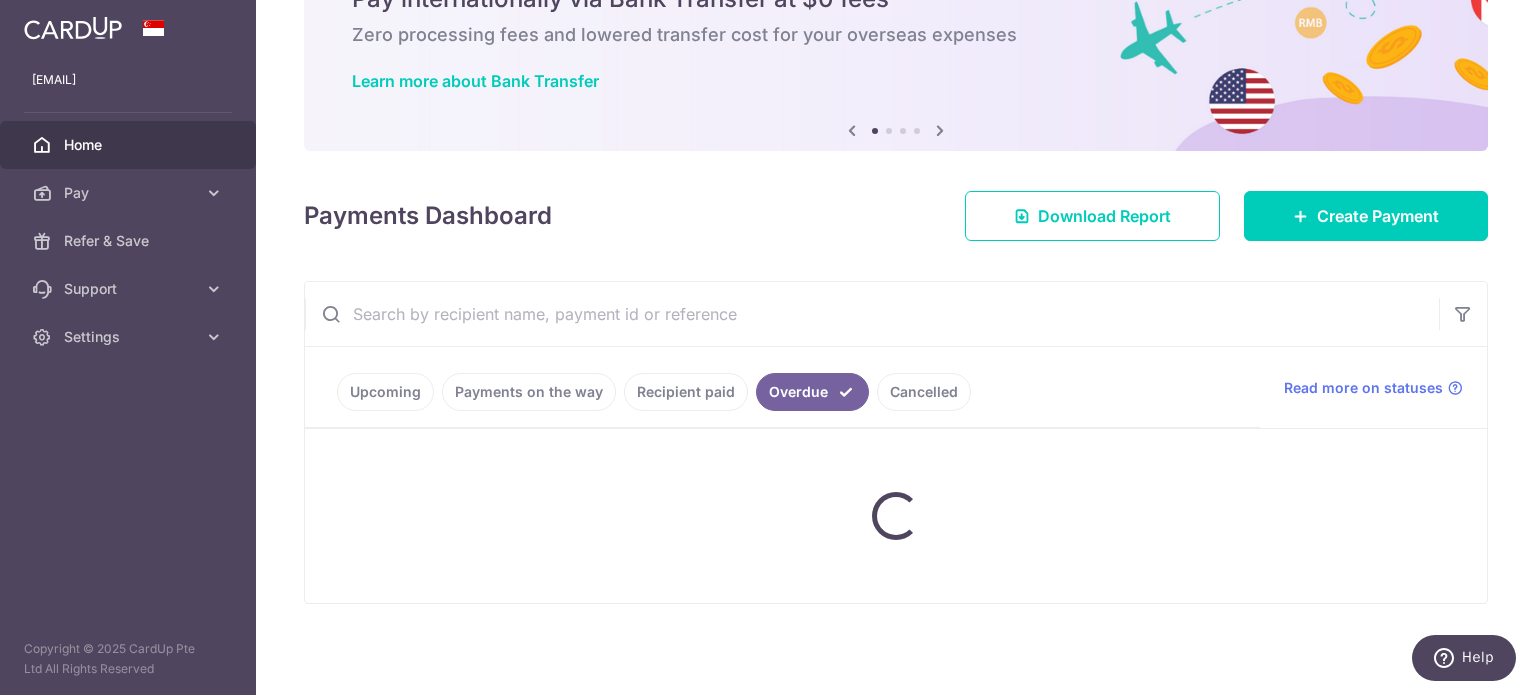 scroll, scrollTop: 68, scrollLeft: 0, axis: vertical 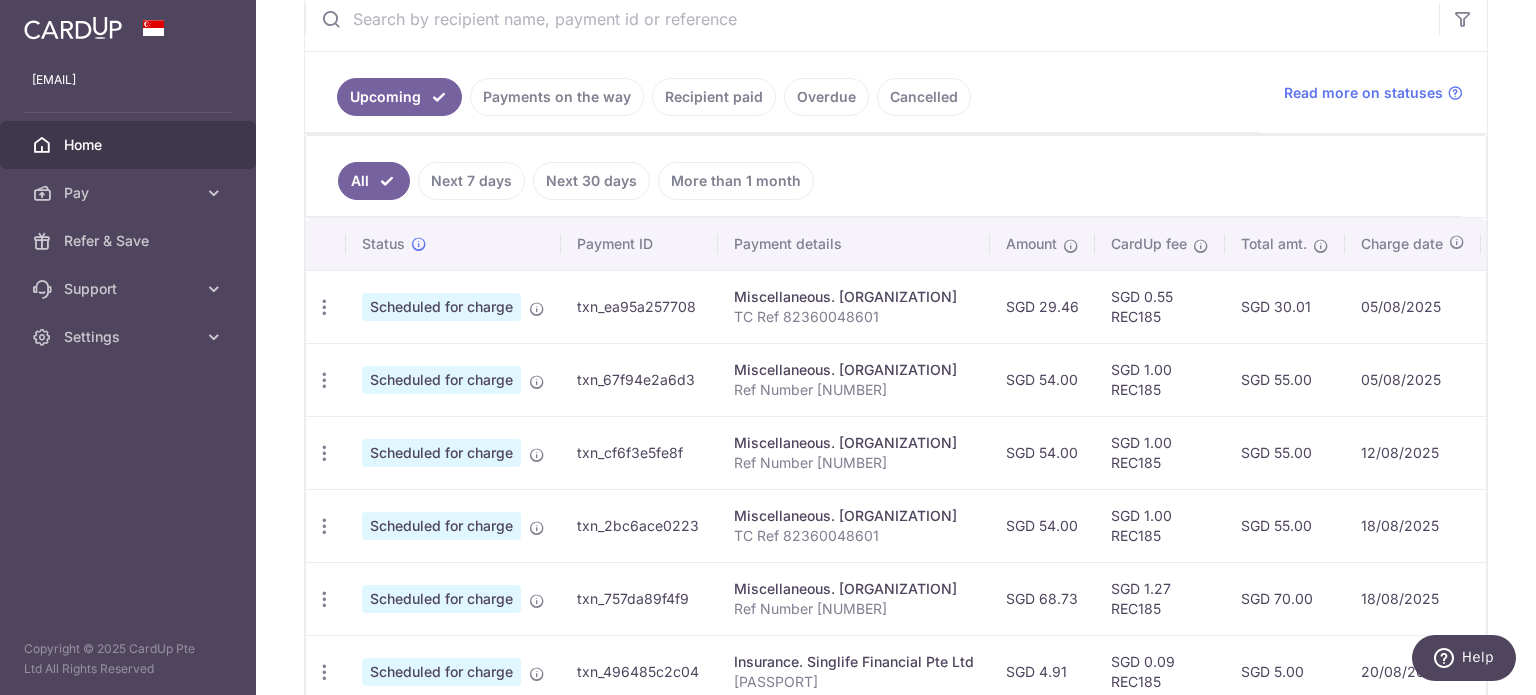 click on "Overdue" at bounding box center (826, 97) 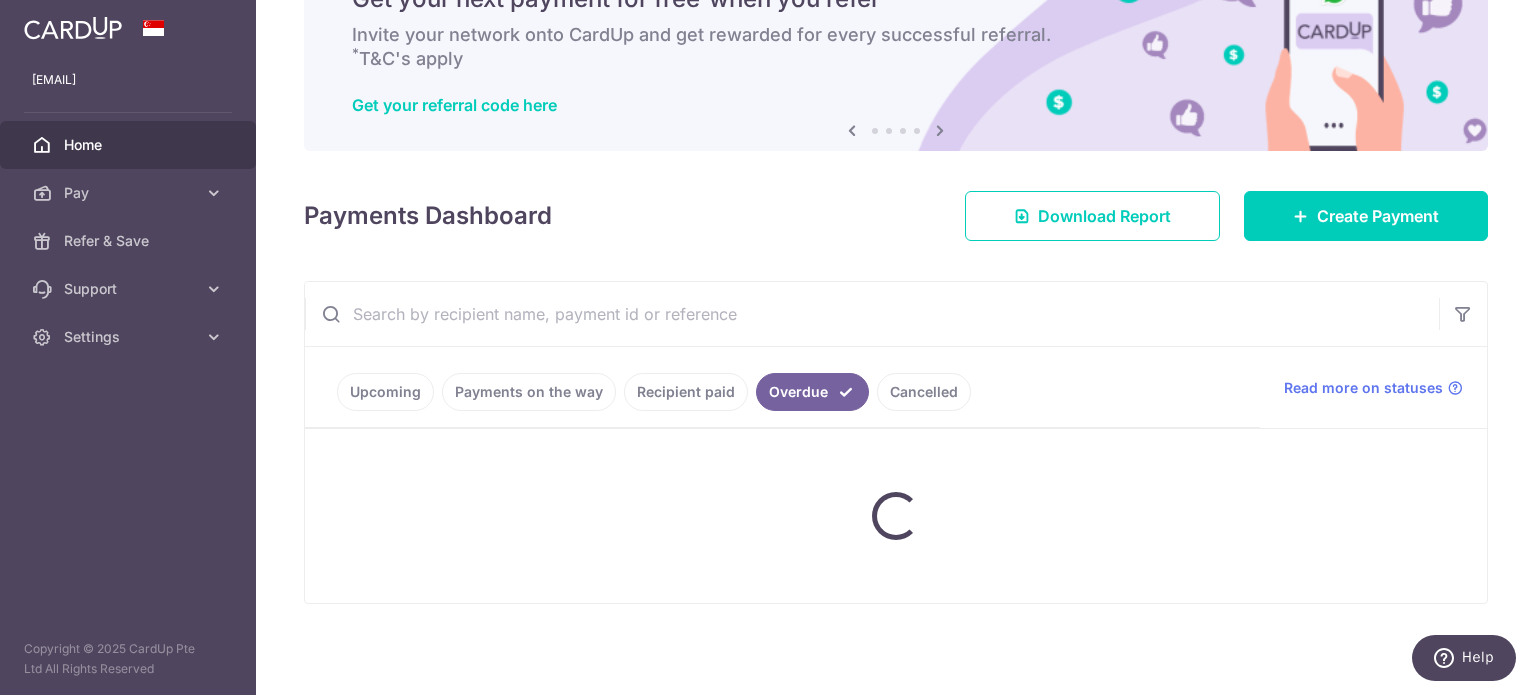 scroll, scrollTop: 68, scrollLeft: 0, axis: vertical 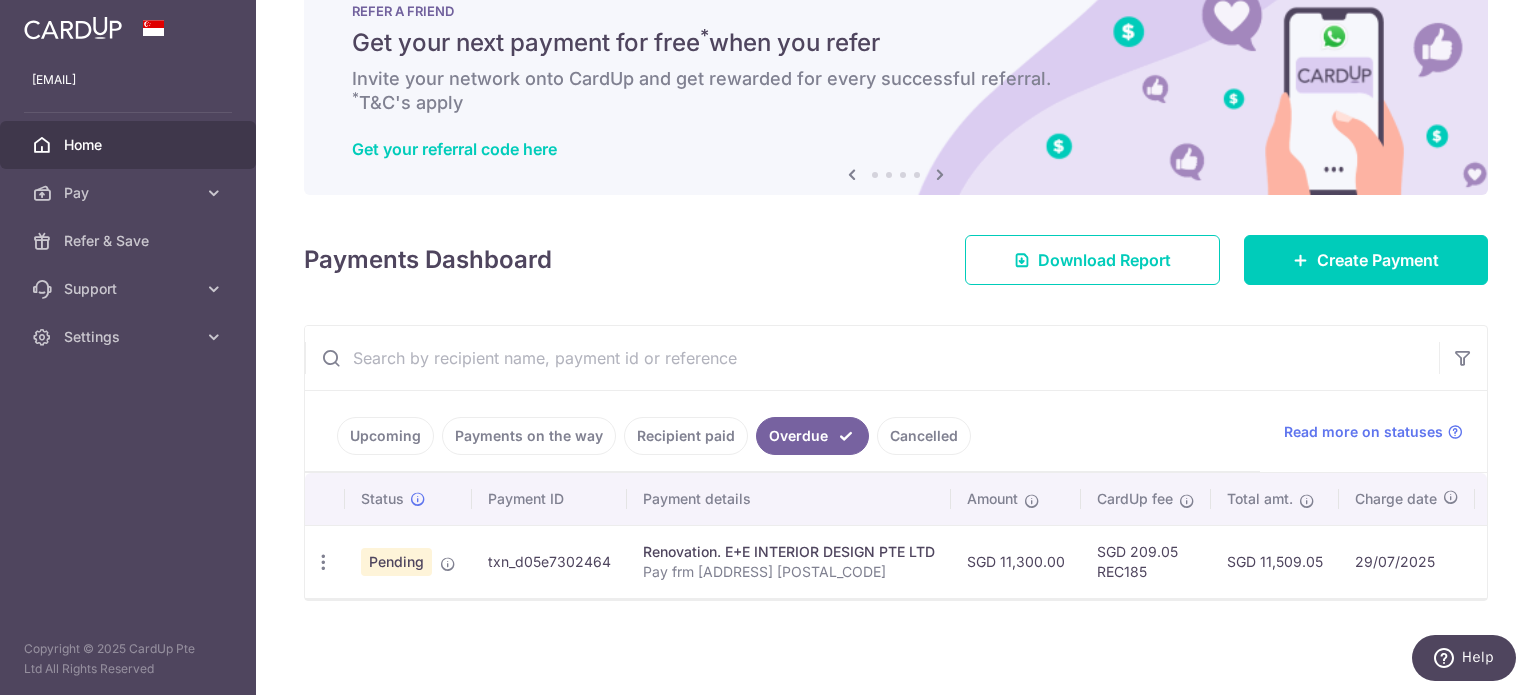 click on "Recipient paid" at bounding box center [686, 436] 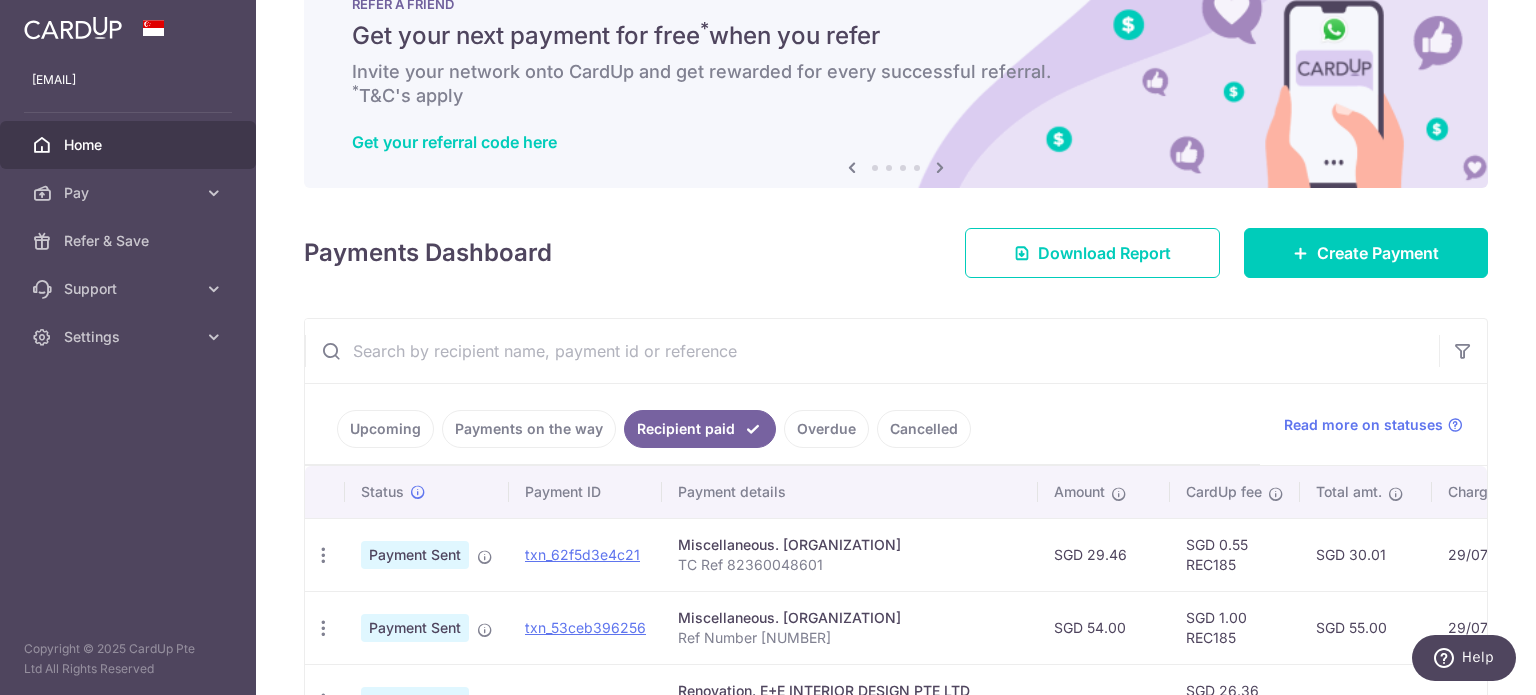 click on "Upcoming
Payments on the way
Recipient paid
Overdue
Cancelled" at bounding box center [782, 424] 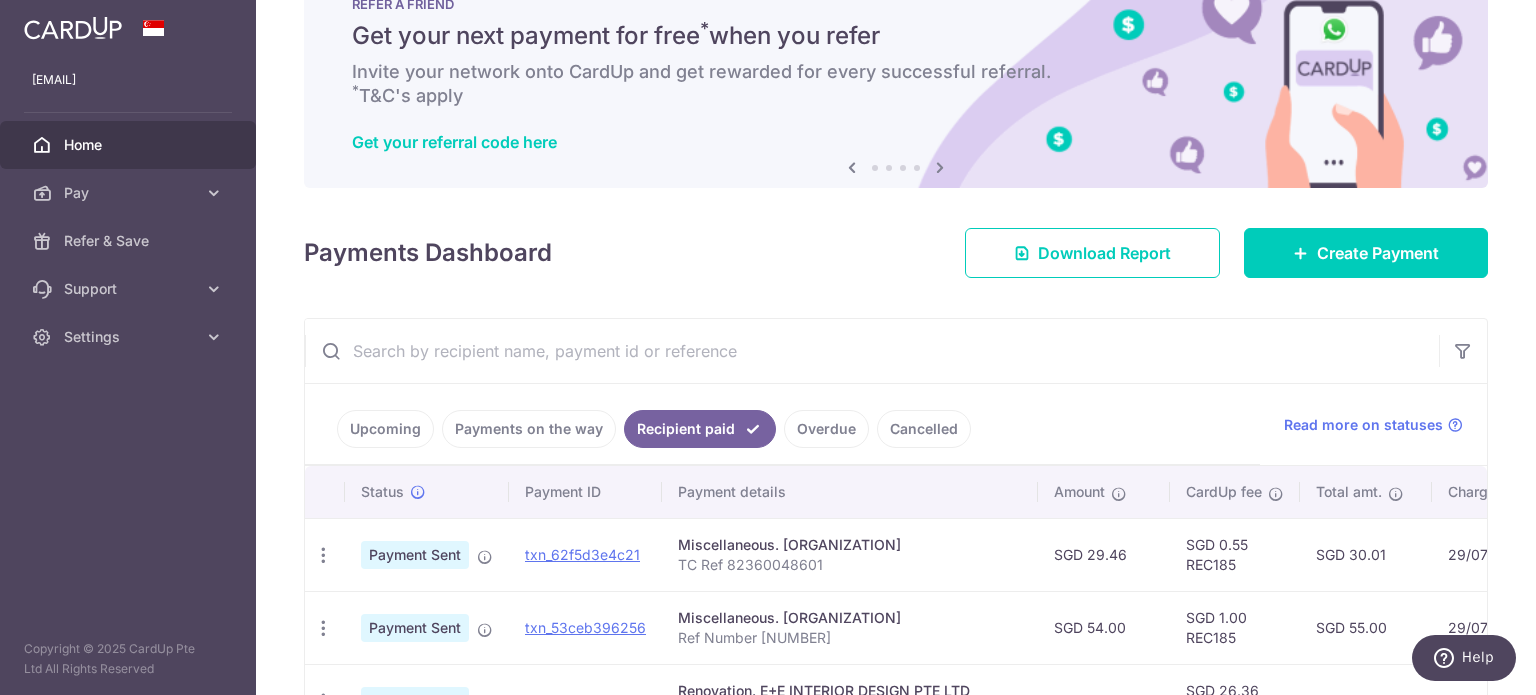 click on "Cancelled" at bounding box center (924, 429) 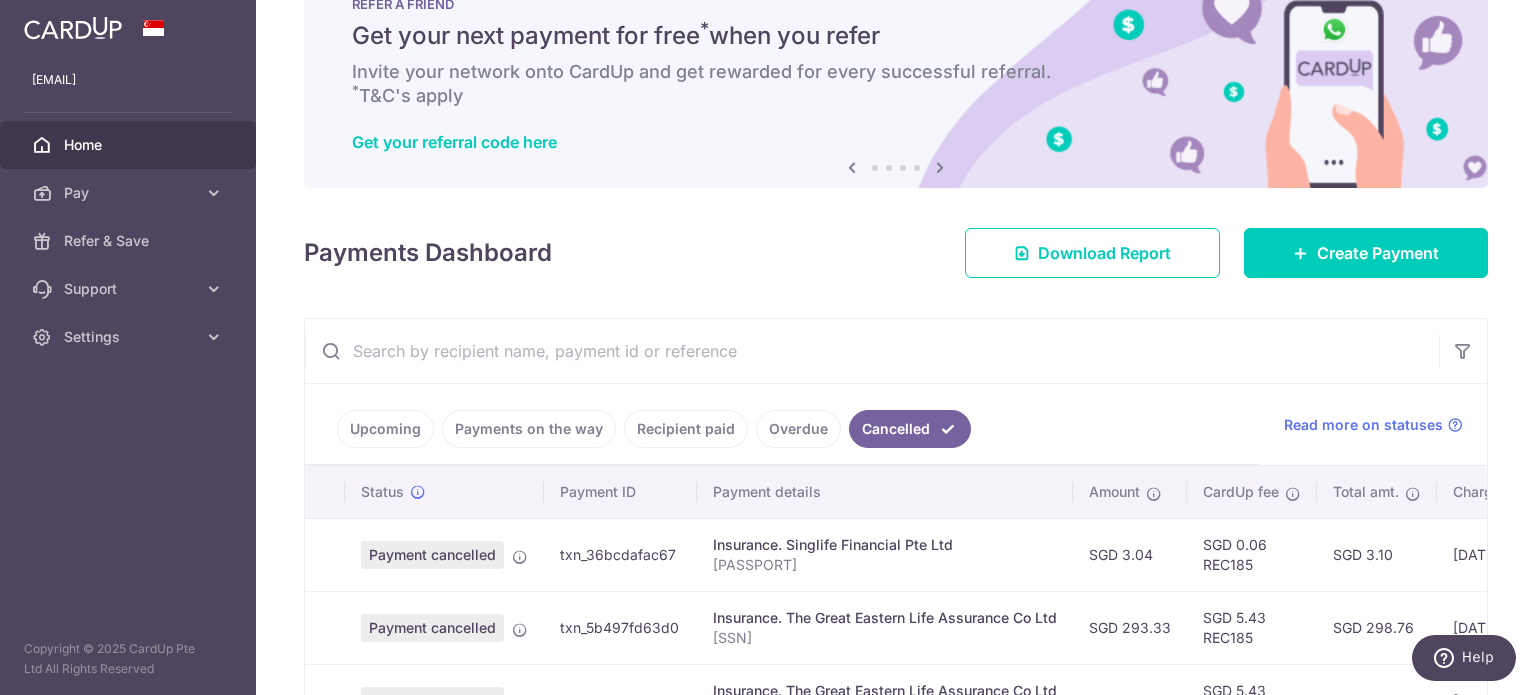 click on "Upcoming" at bounding box center (385, 429) 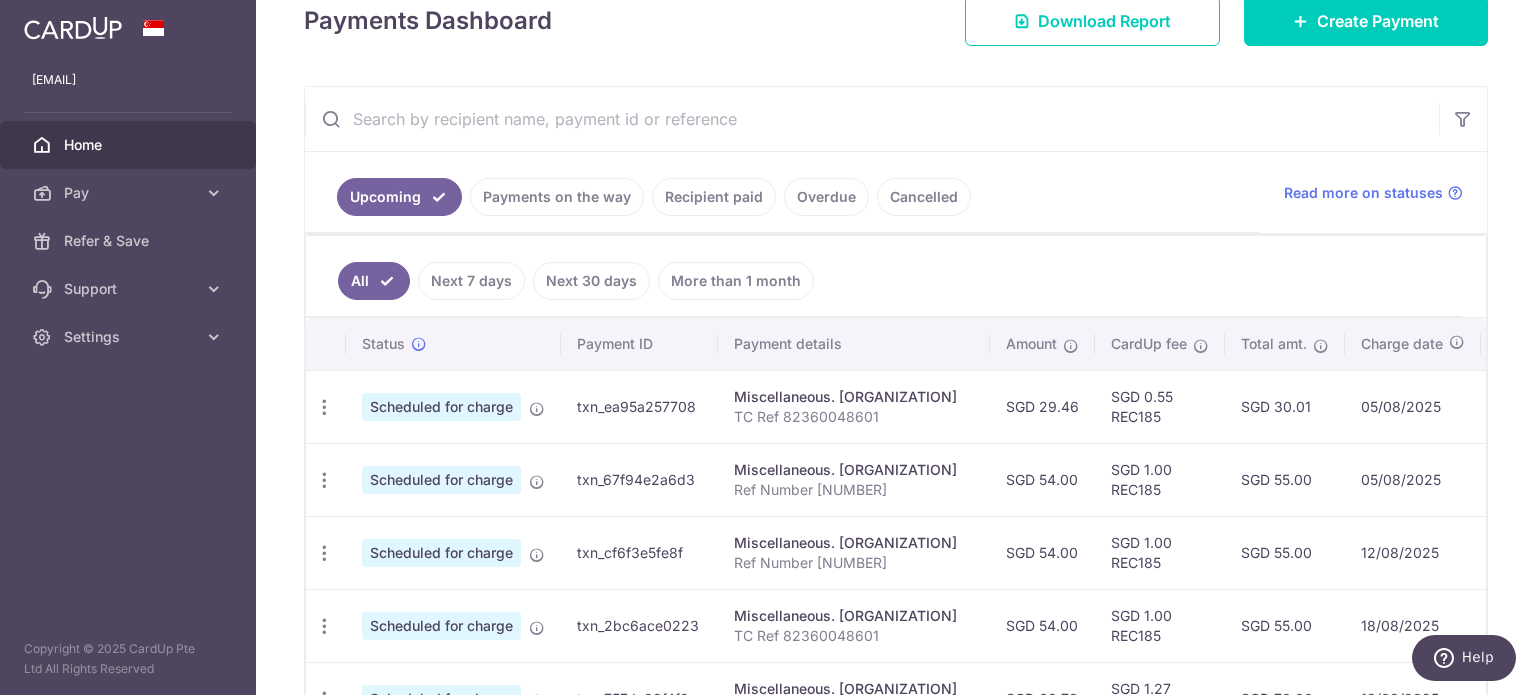 scroll, scrollTop: 200, scrollLeft: 0, axis: vertical 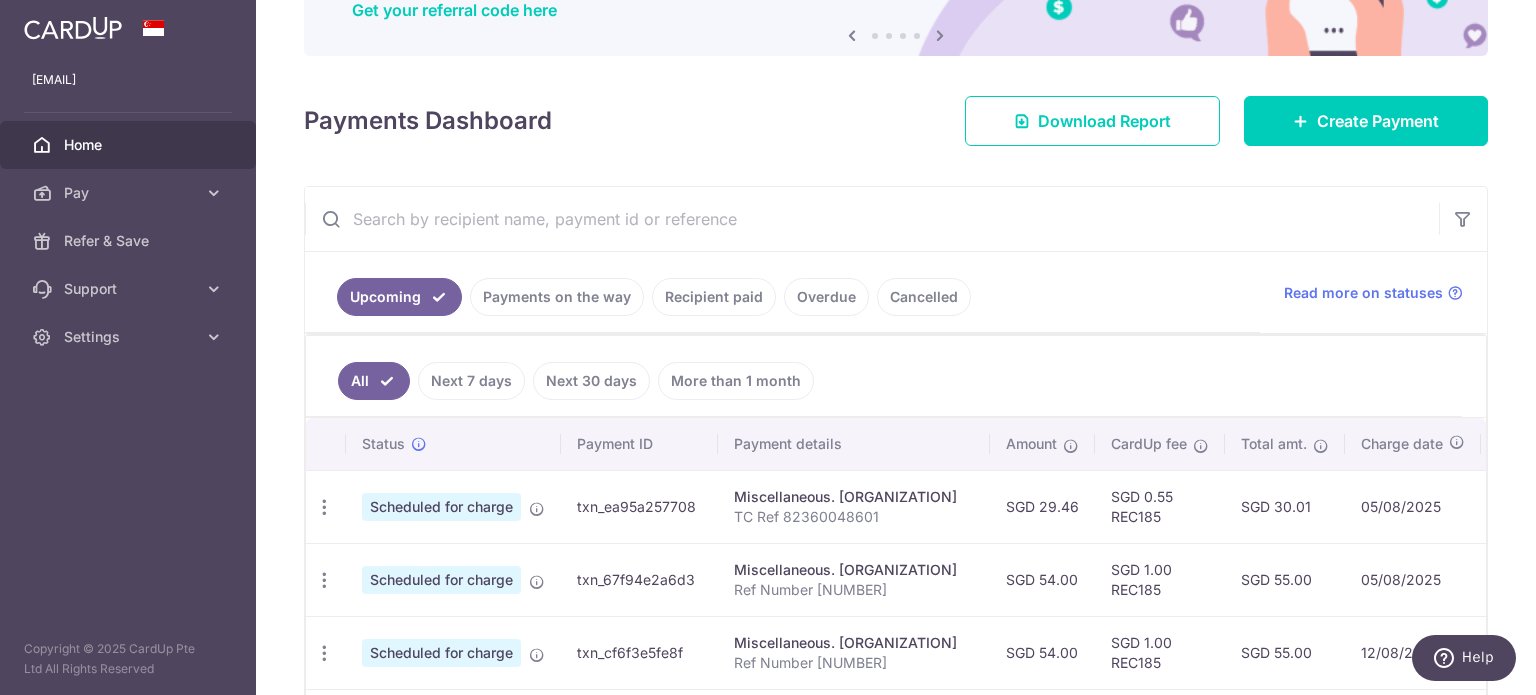 click at bounding box center (872, 219) 